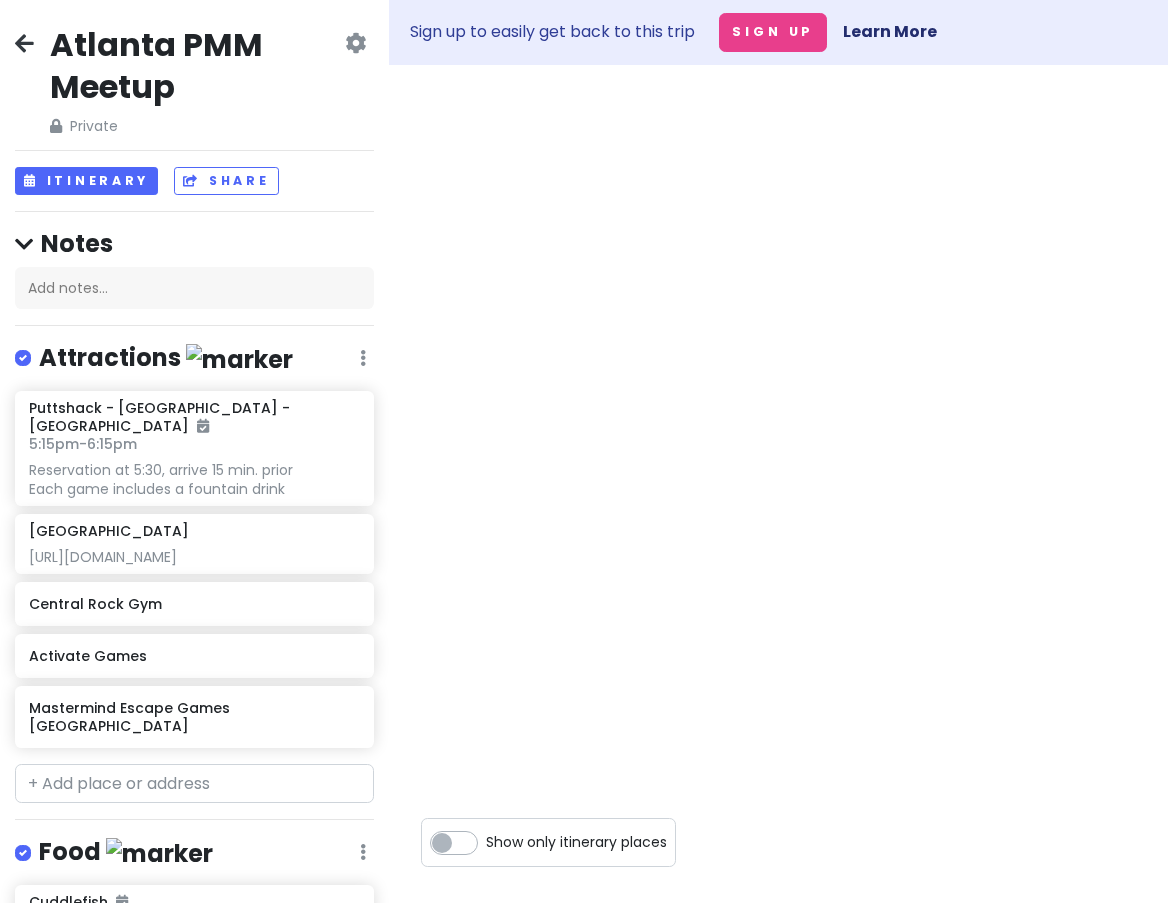 scroll, scrollTop: 0, scrollLeft: 0, axis: both 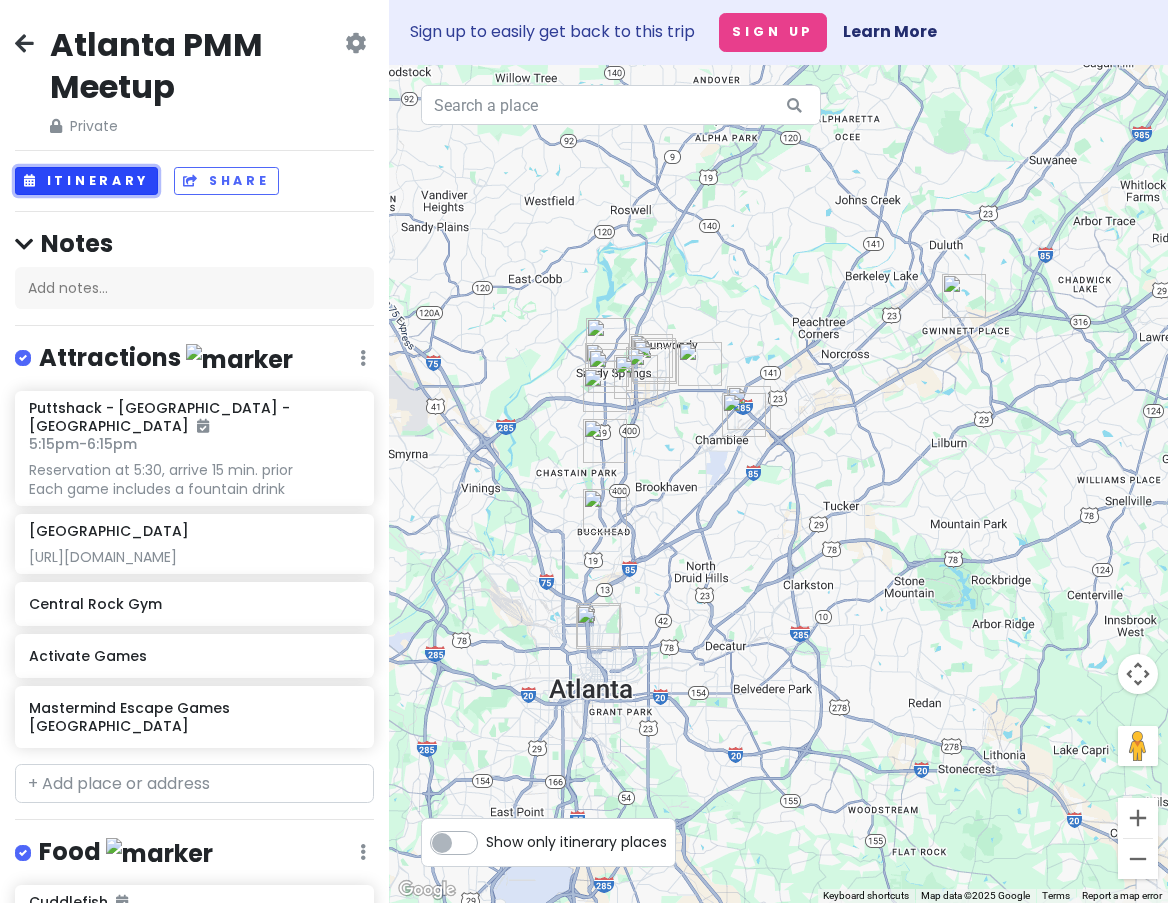 click on "Itinerary" at bounding box center [86, 181] 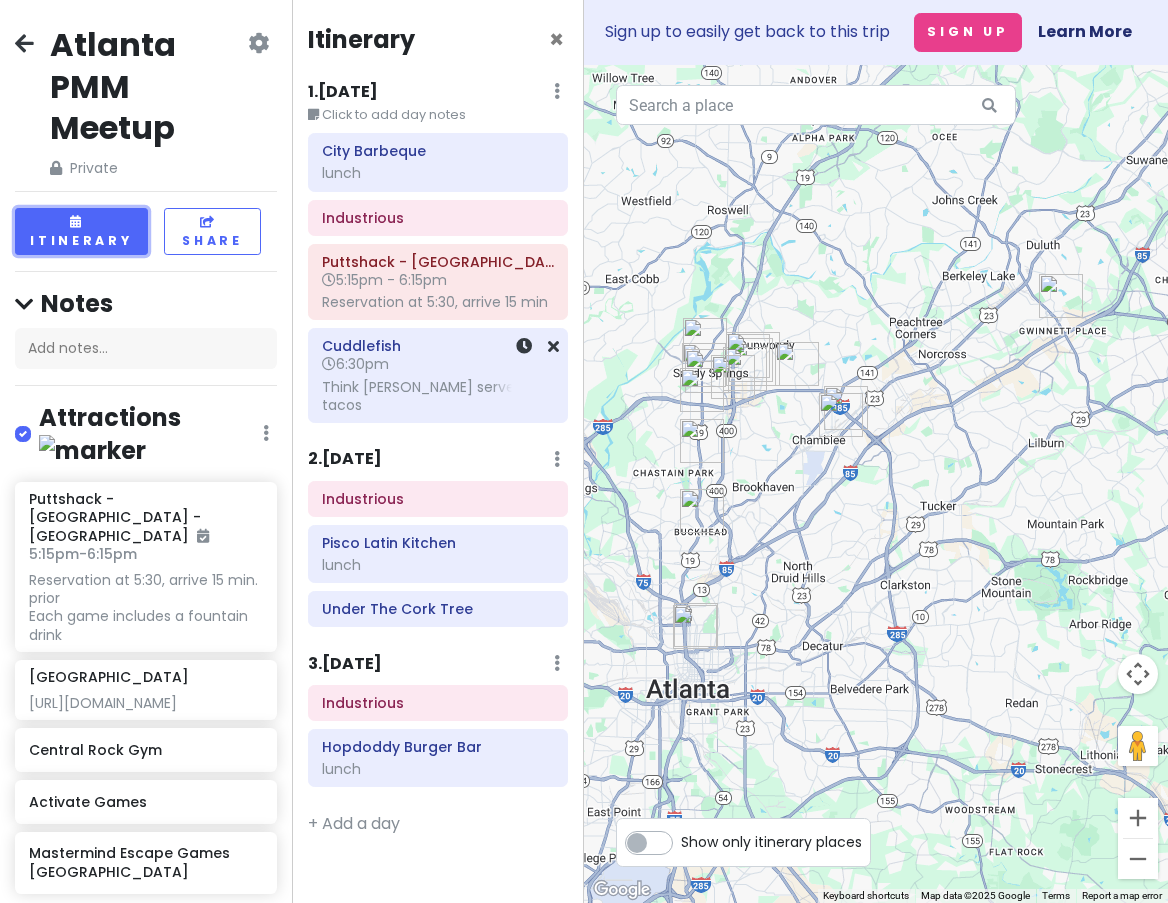 click on "Cuddlefish" at bounding box center (438, 346) 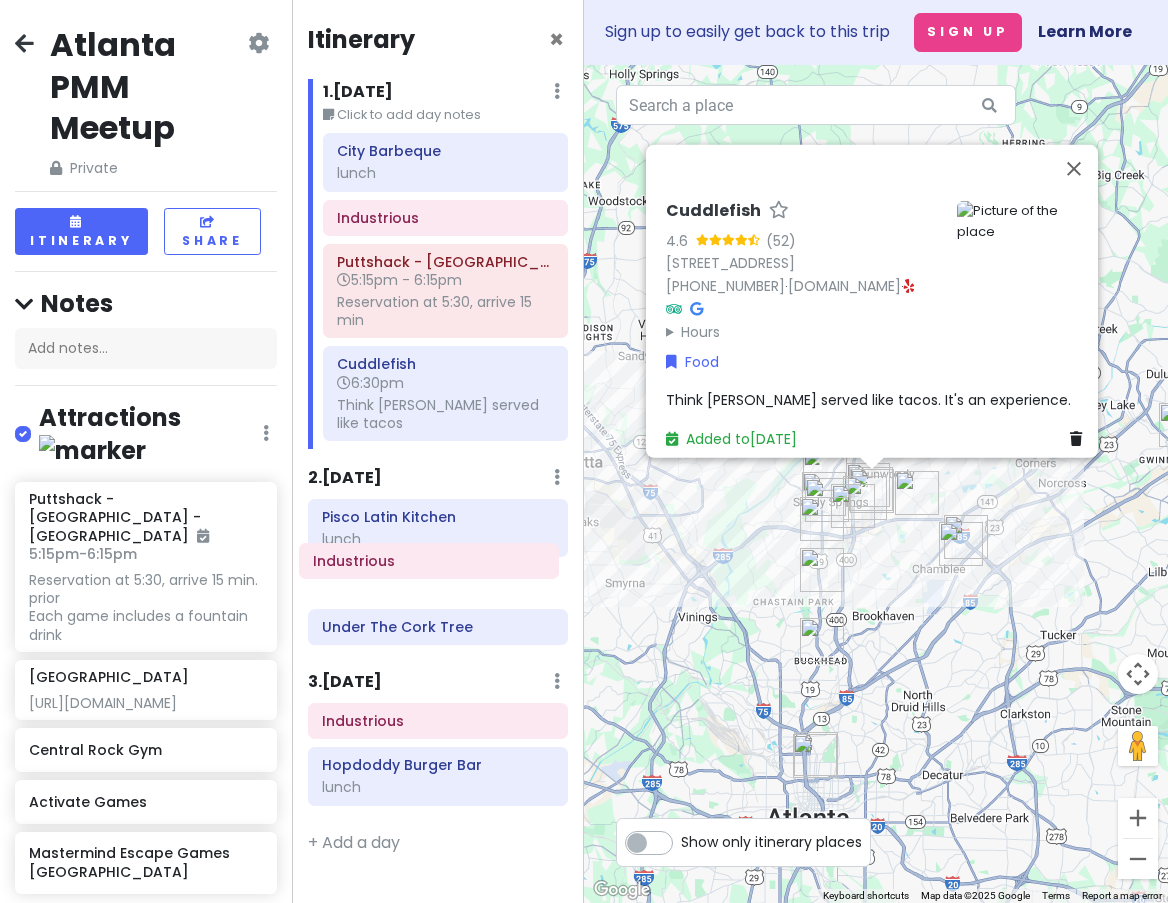 drag, startPoint x: 447, startPoint y: 510, endPoint x: 438, endPoint y: 572, distance: 62.649822 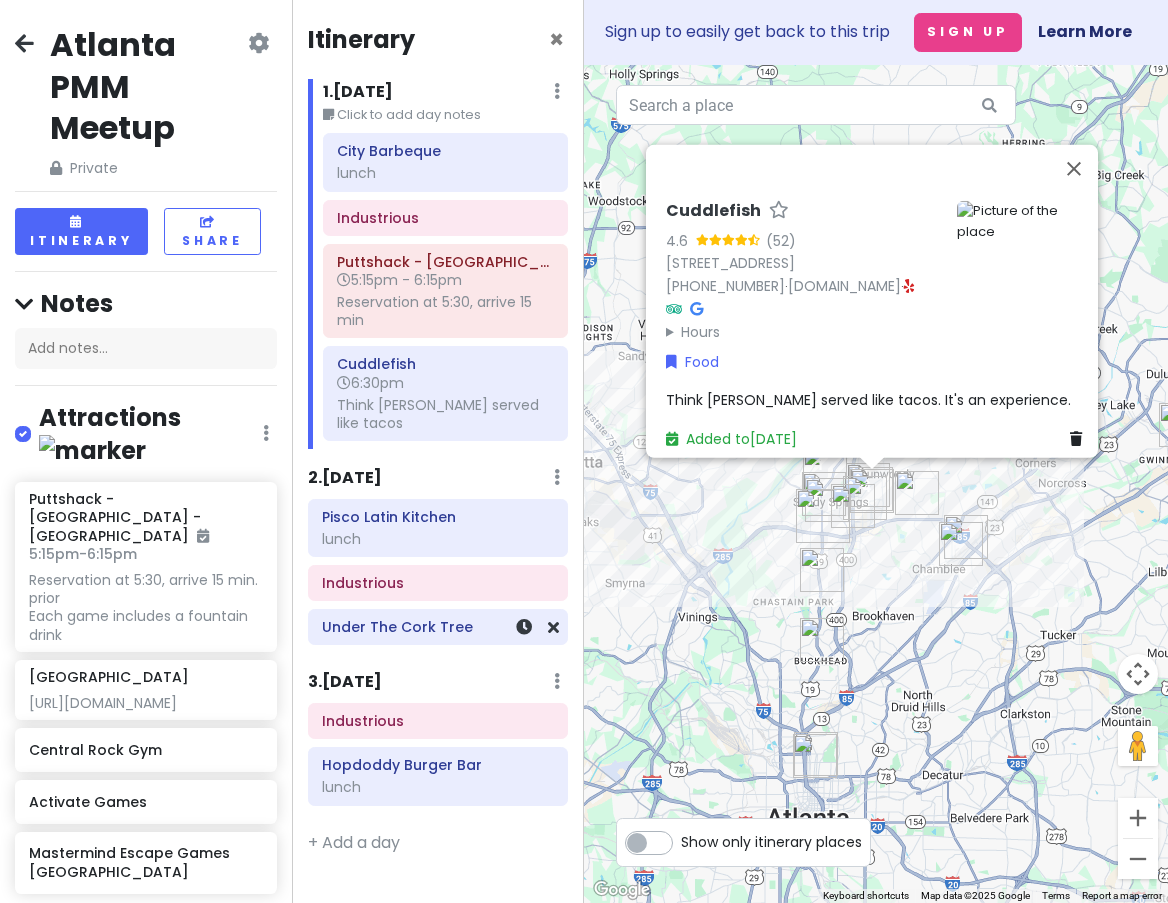 click on "Under The Cork Tree" at bounding box center (438, 627) 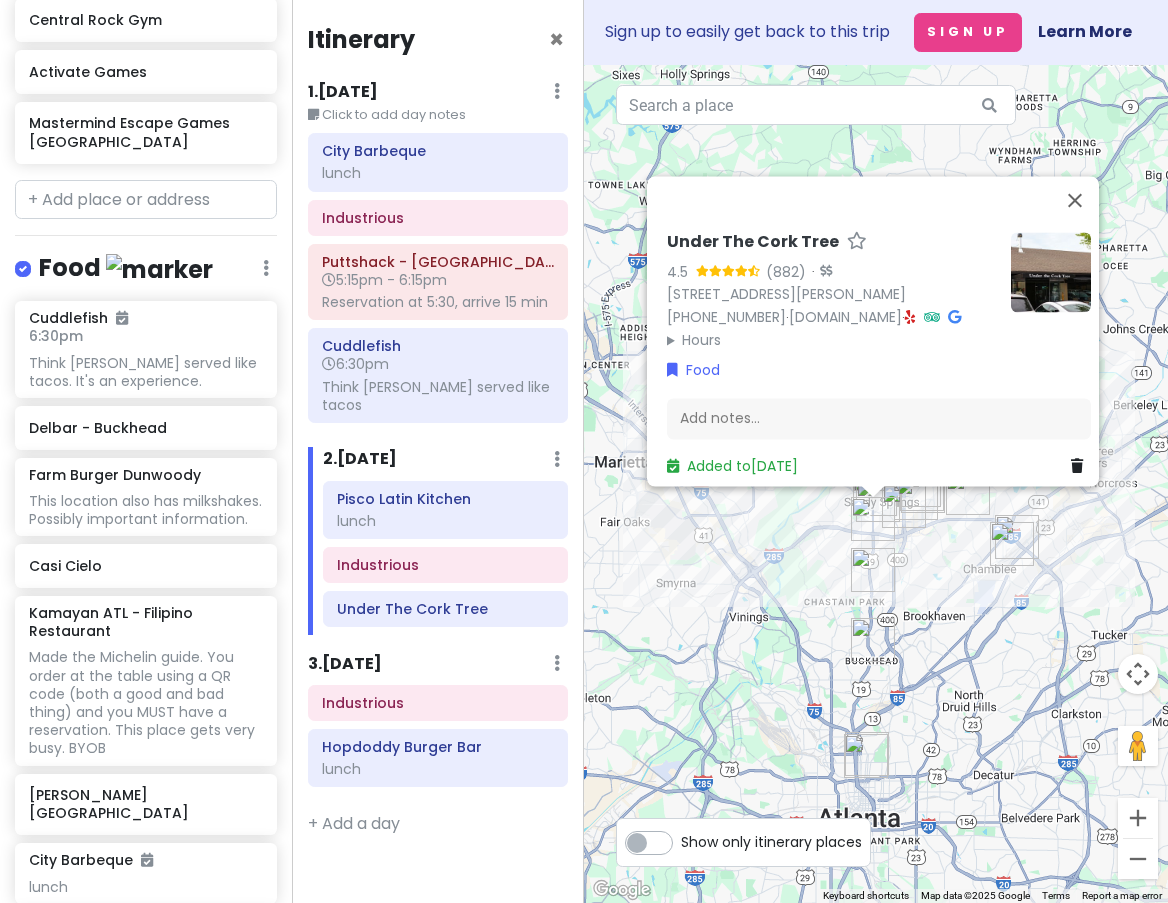scroll, scrollTop: 900, scrollLeft: 0, axis: vertical 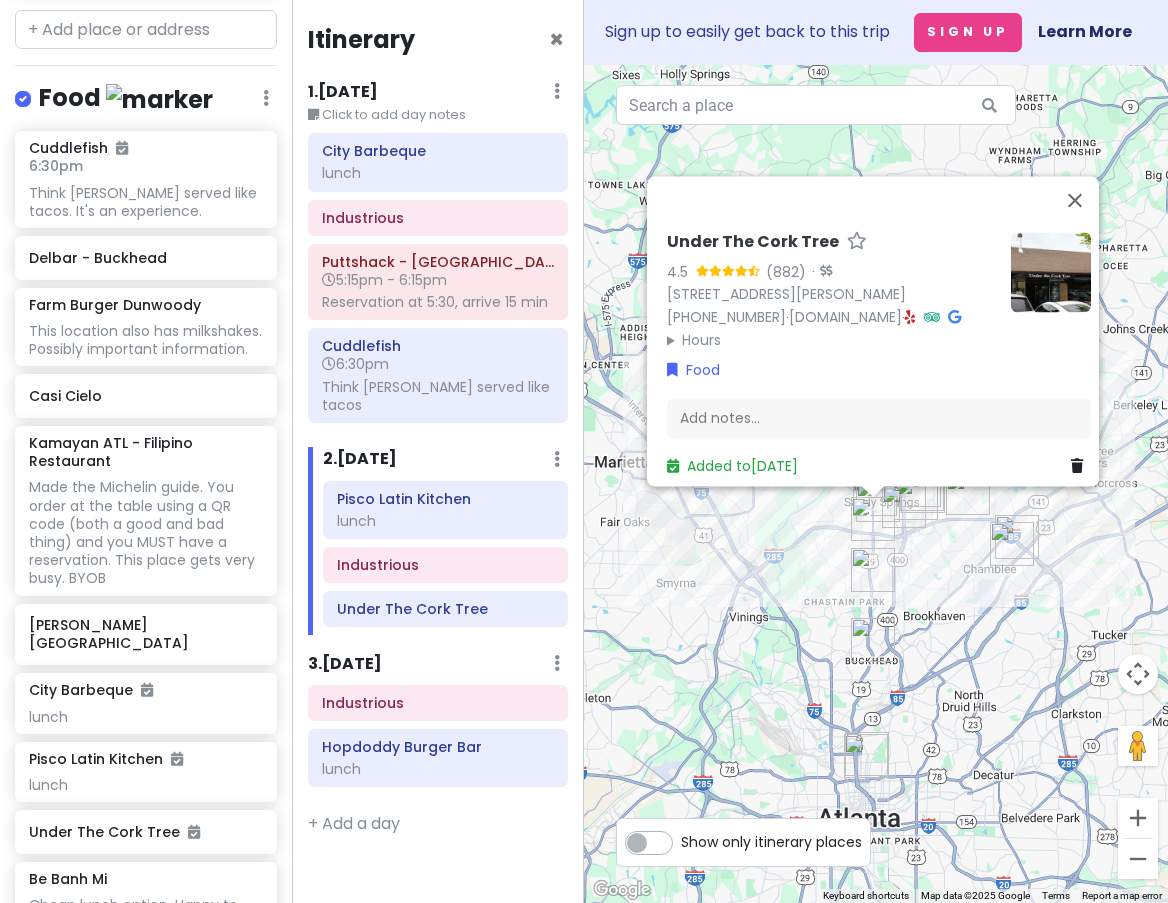 click on "Show only itinerary places" at bounding box center (771, 838) 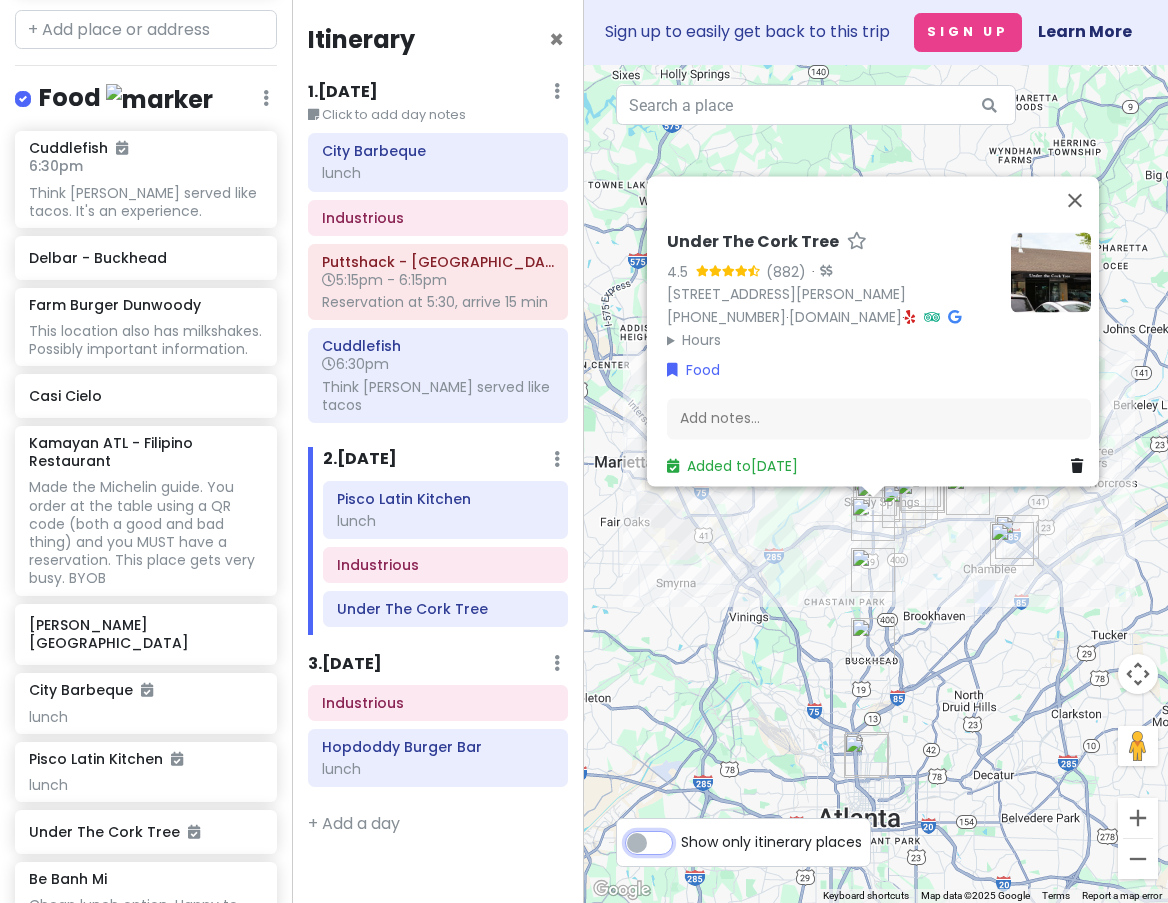 click on "Show only itinerary places" at bounding box center [687, 832] 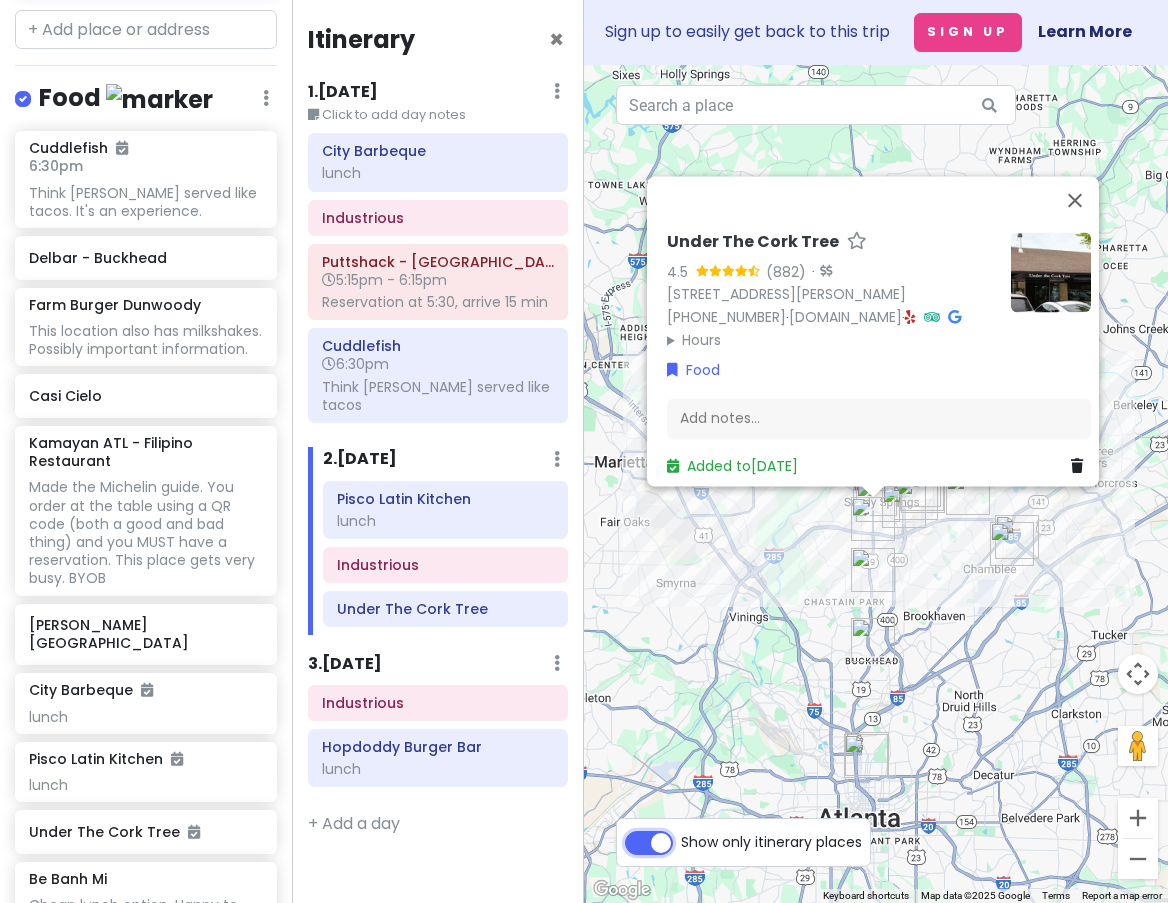 checkbox on "true" 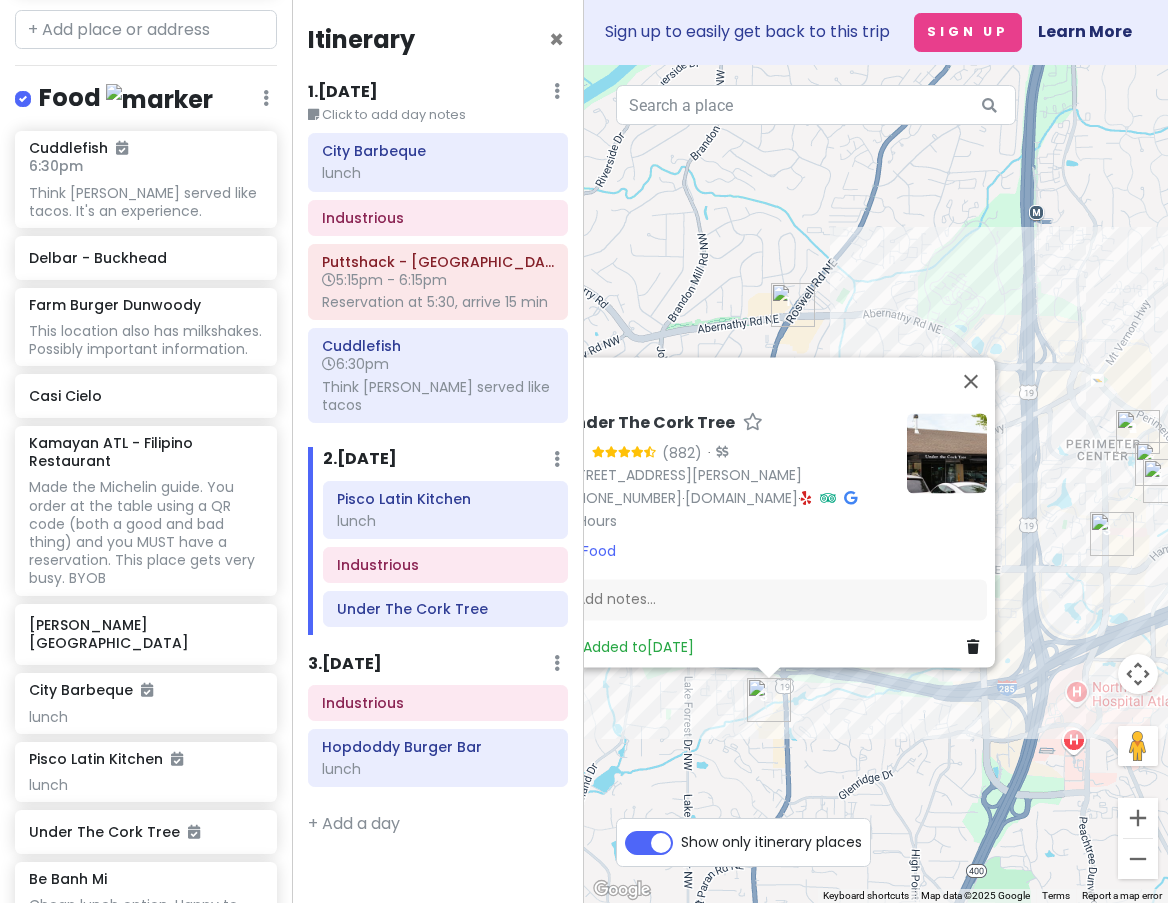 drag, startPoint x: 765, startPoint y: 627, endPoint x: 882, endPoint y: 766, distance: 181.68654 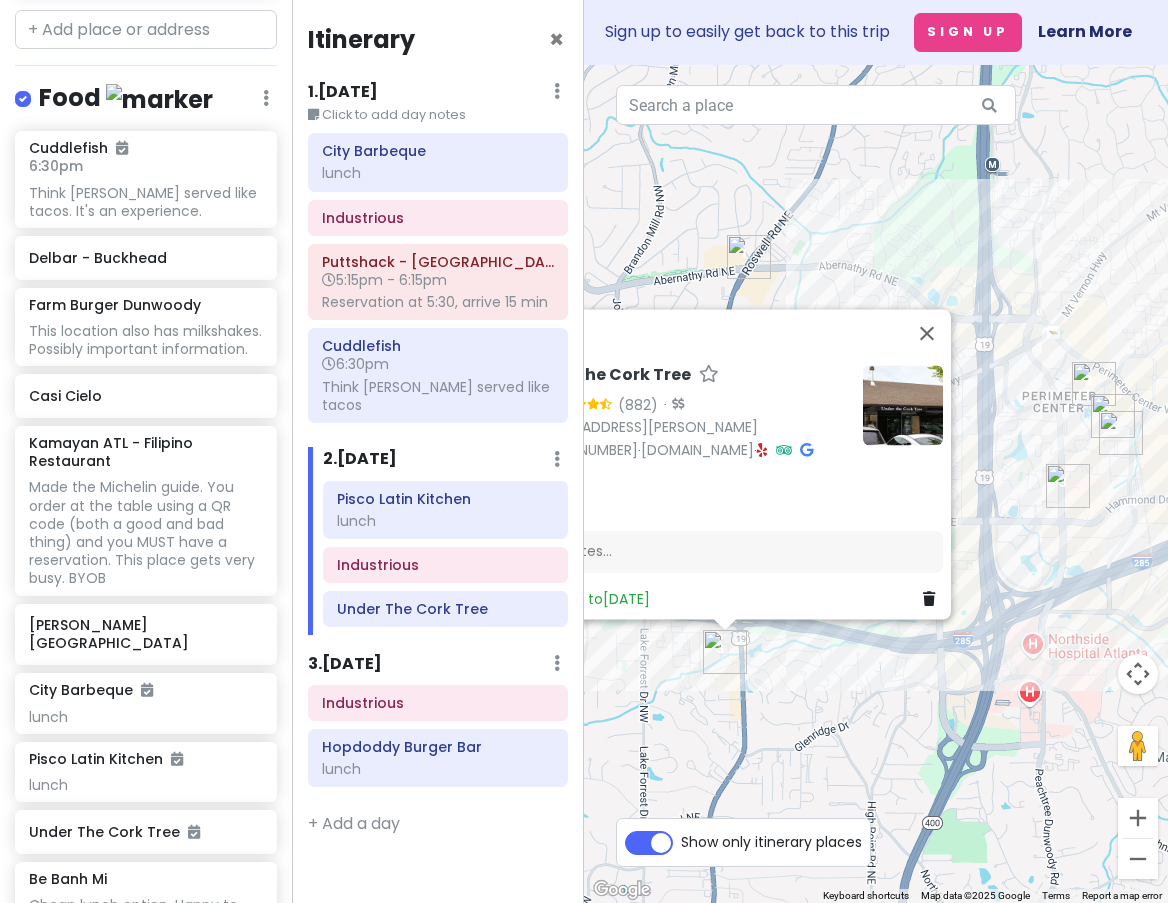 drag, startPoint x: 957, startPoint y: 734, endPoint x: 904, endPoint y: 682, distance: 74.24958 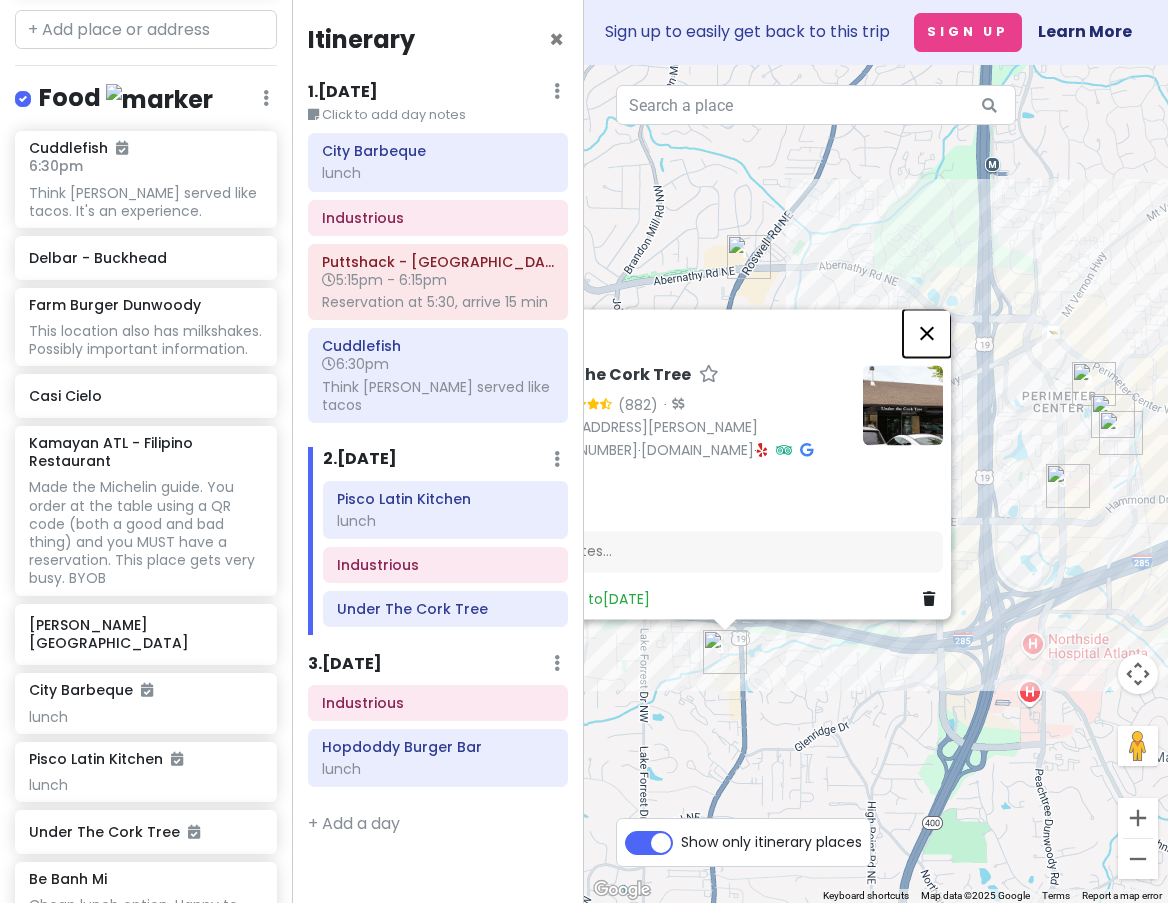 click at bounding box center (927, 334) 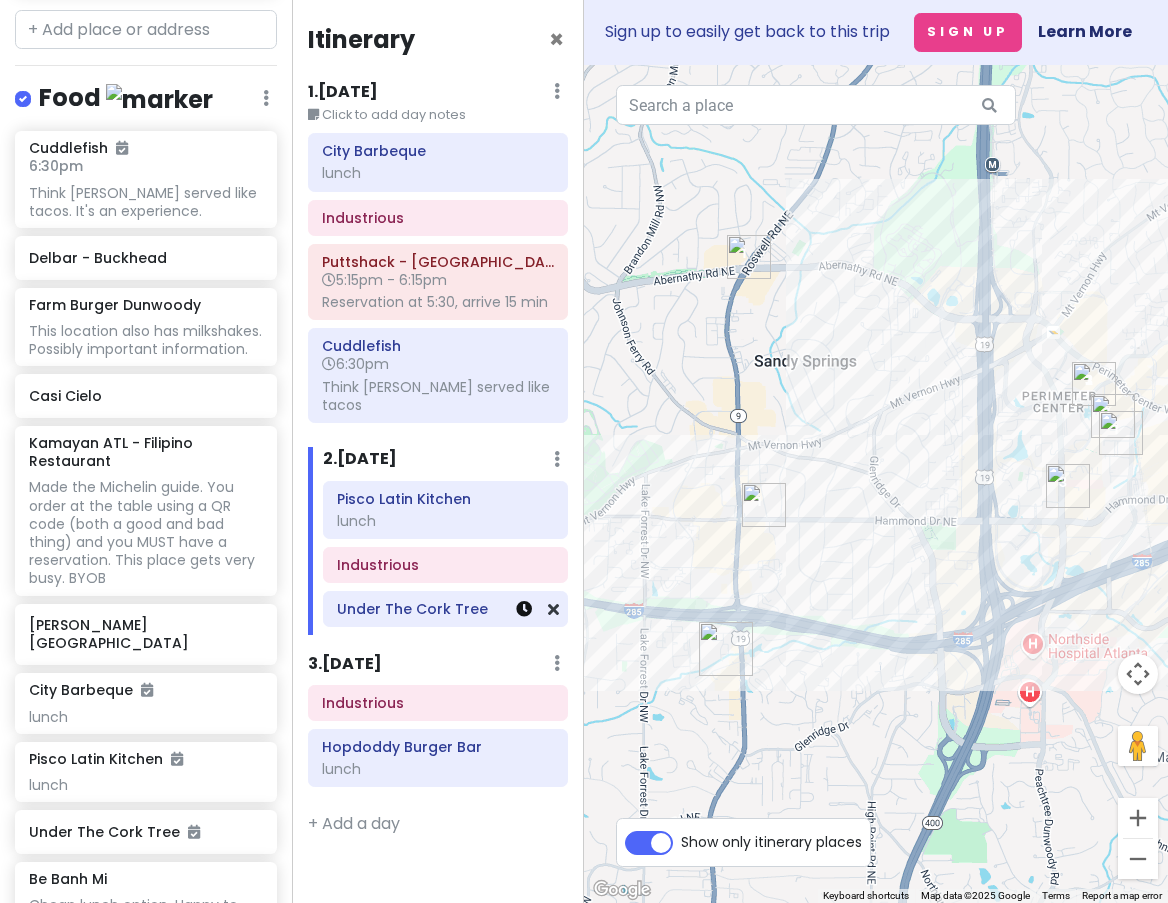 click at bounding box center [524, 609] 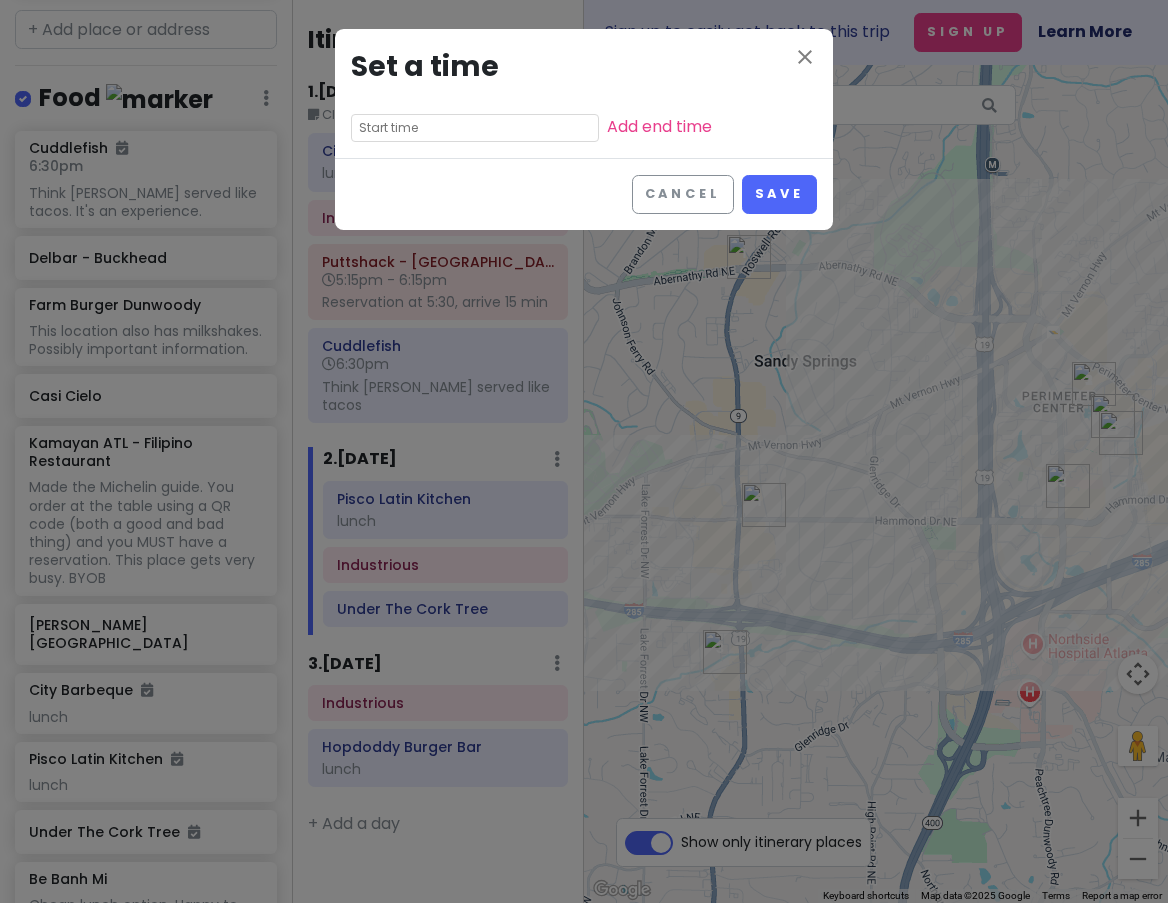 click at bounding box center [475, 128] 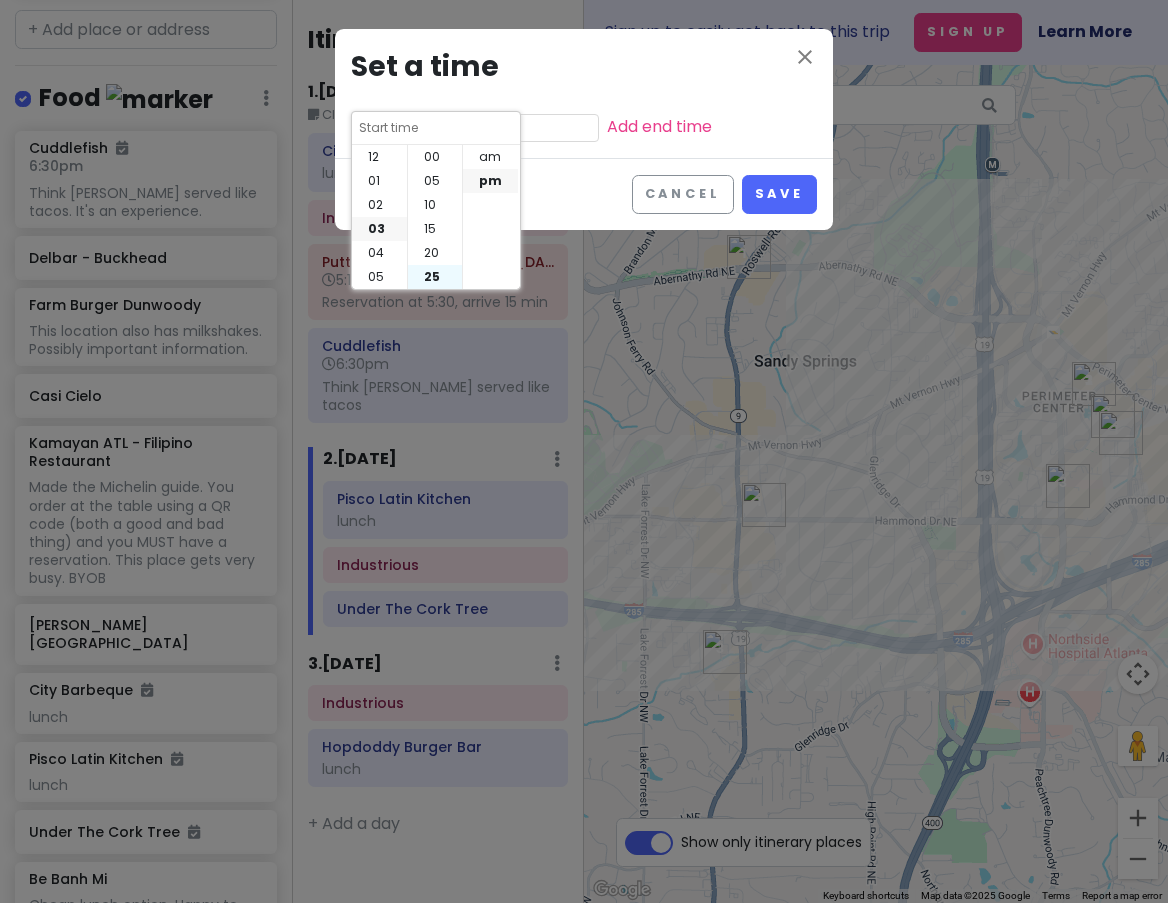 scroll, scrollTop: 72, scrollLeft: 0, axis: vertical 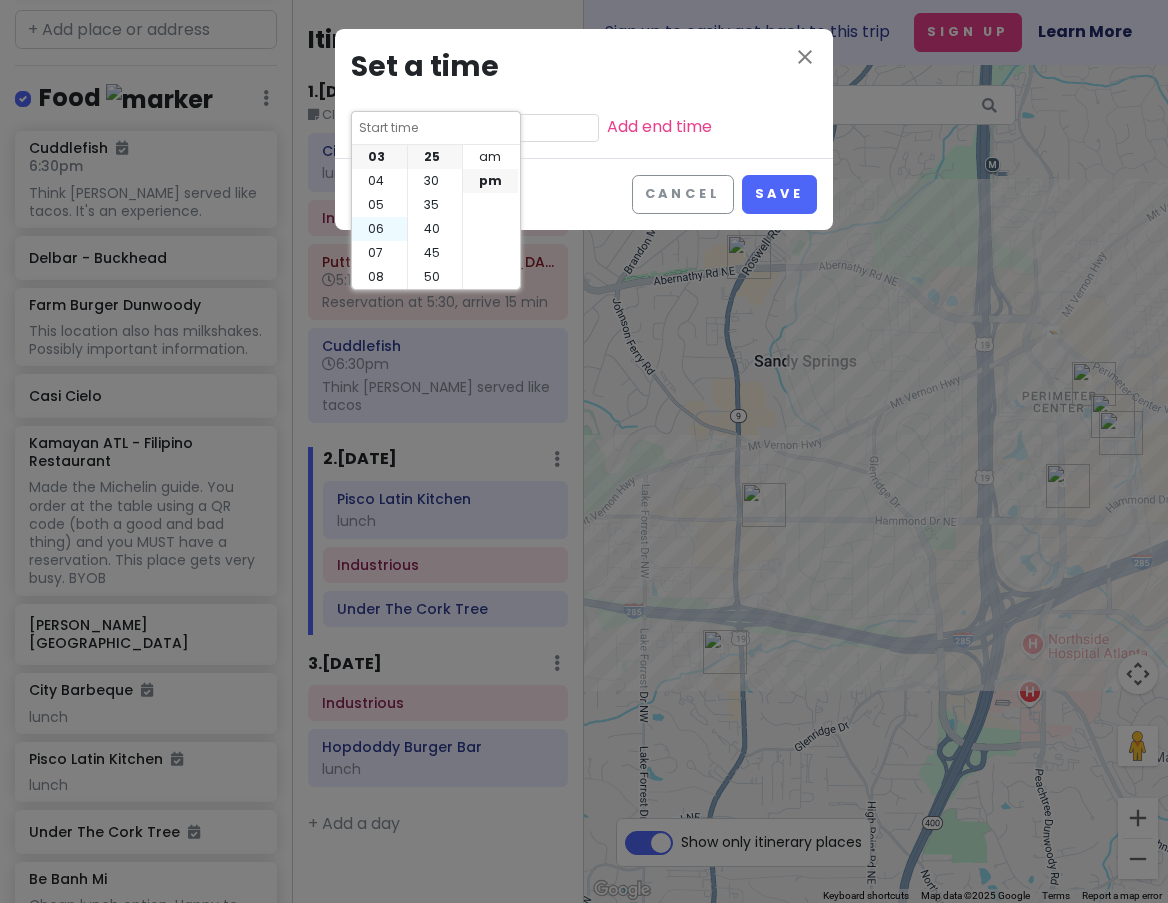 click on "06" at bounding box center (379, 229) 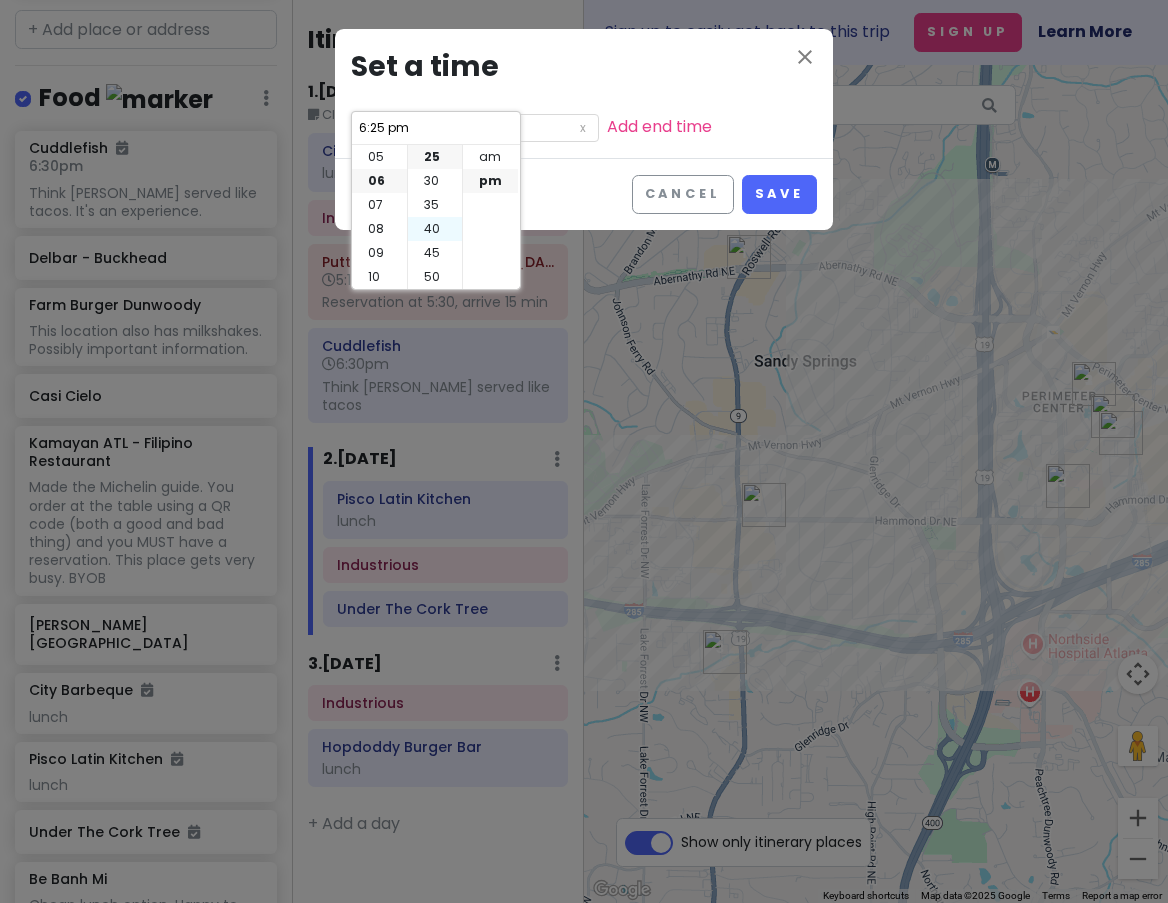 scroll, scrollTop: 144, scrollLeft: 0, axis: vertical 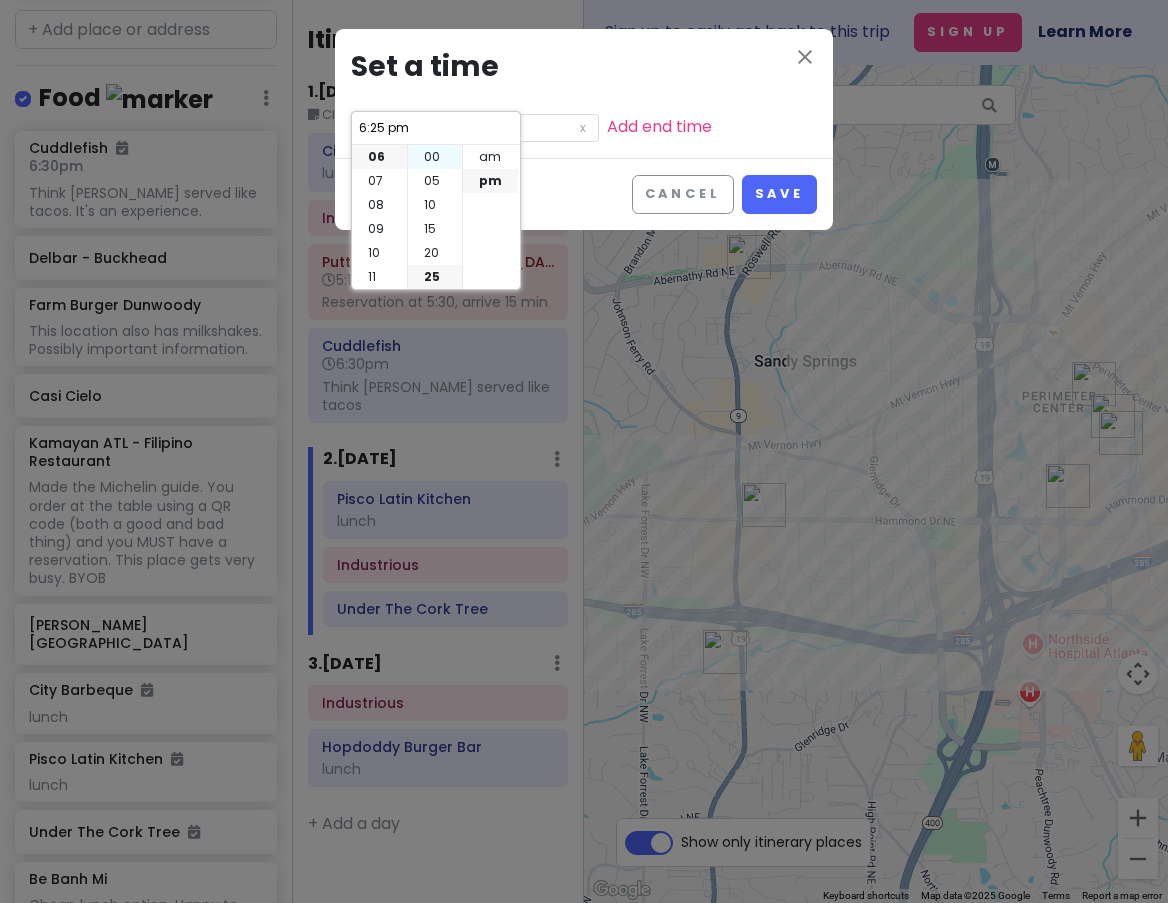 click on "00" at bounding box center (435, 157) 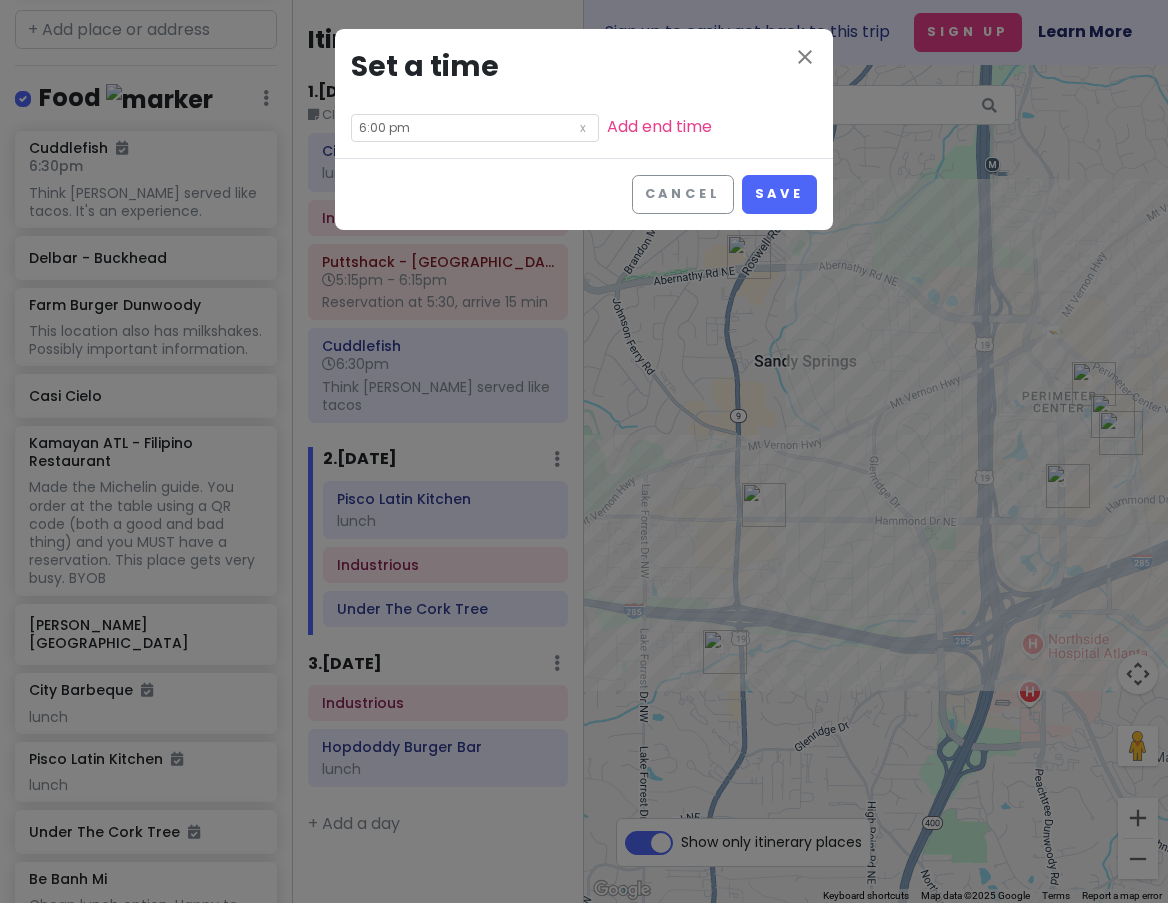 click on "Cancel Save" at bounding box center [584, 194] 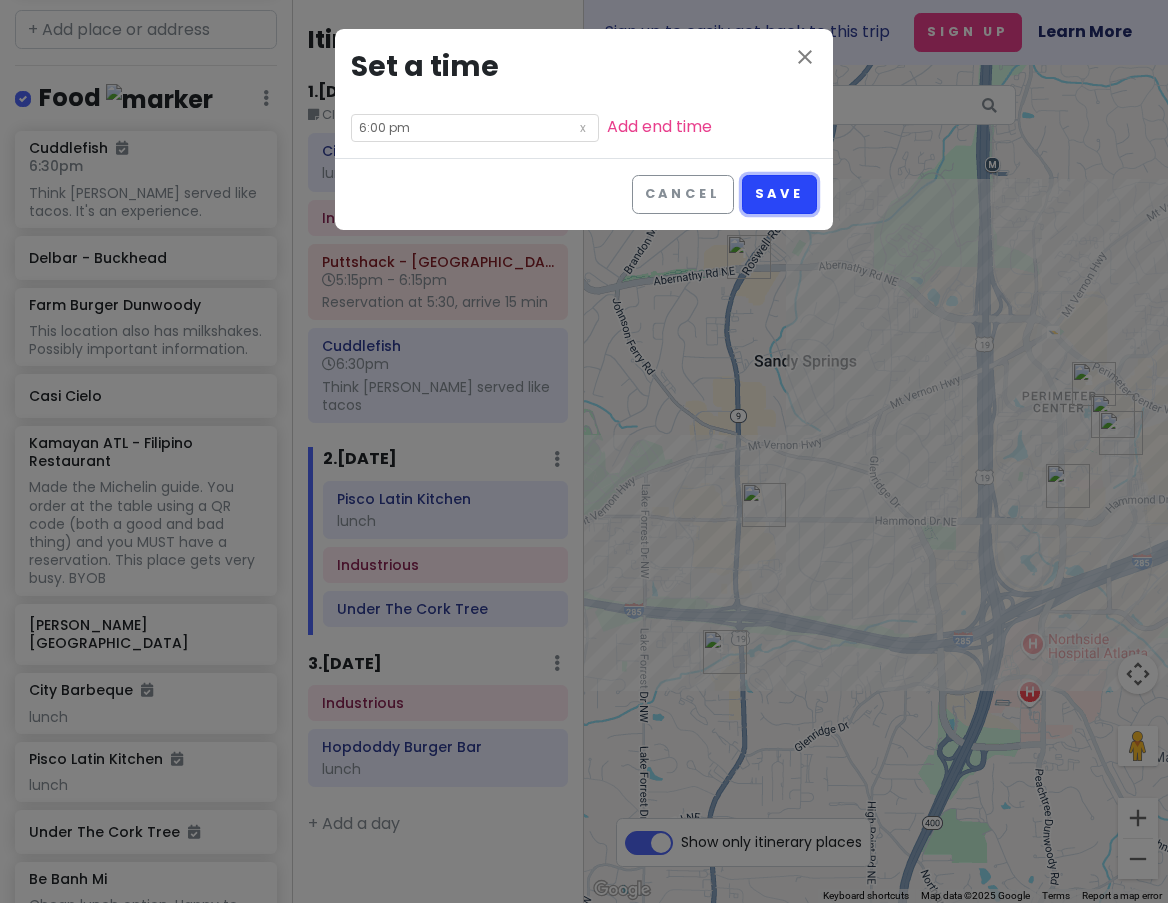 click on "Save" at bounding box center [779, 194] 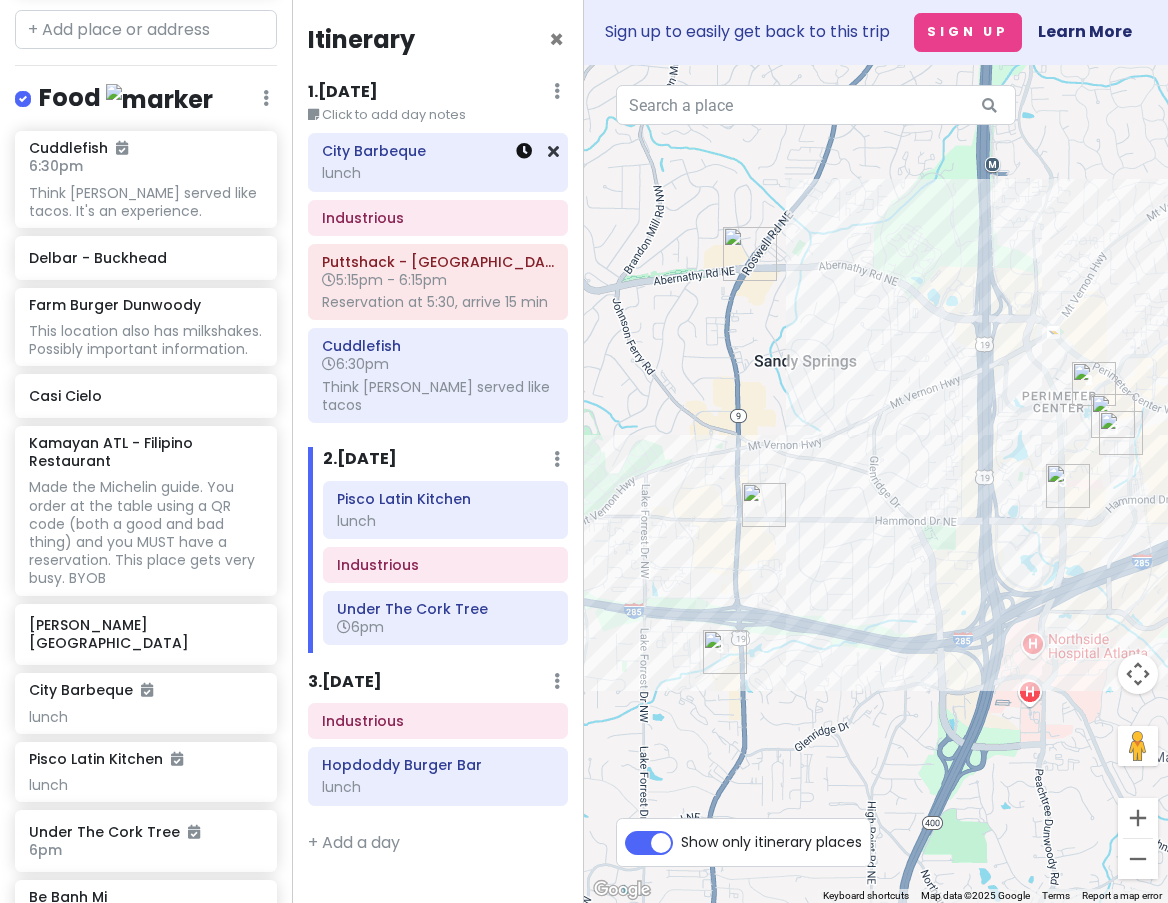 click at bounding box center (524, 151) 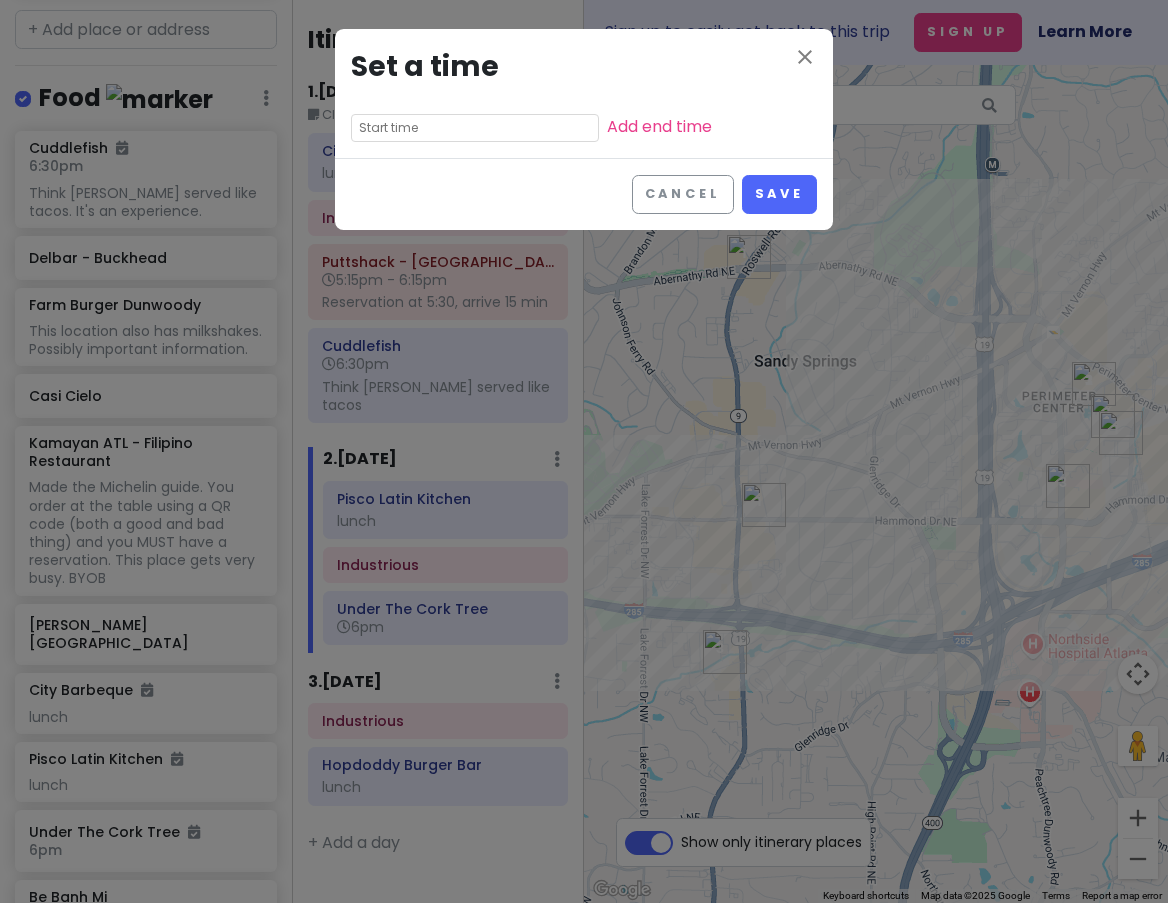 click at bounding box center (475, 128) 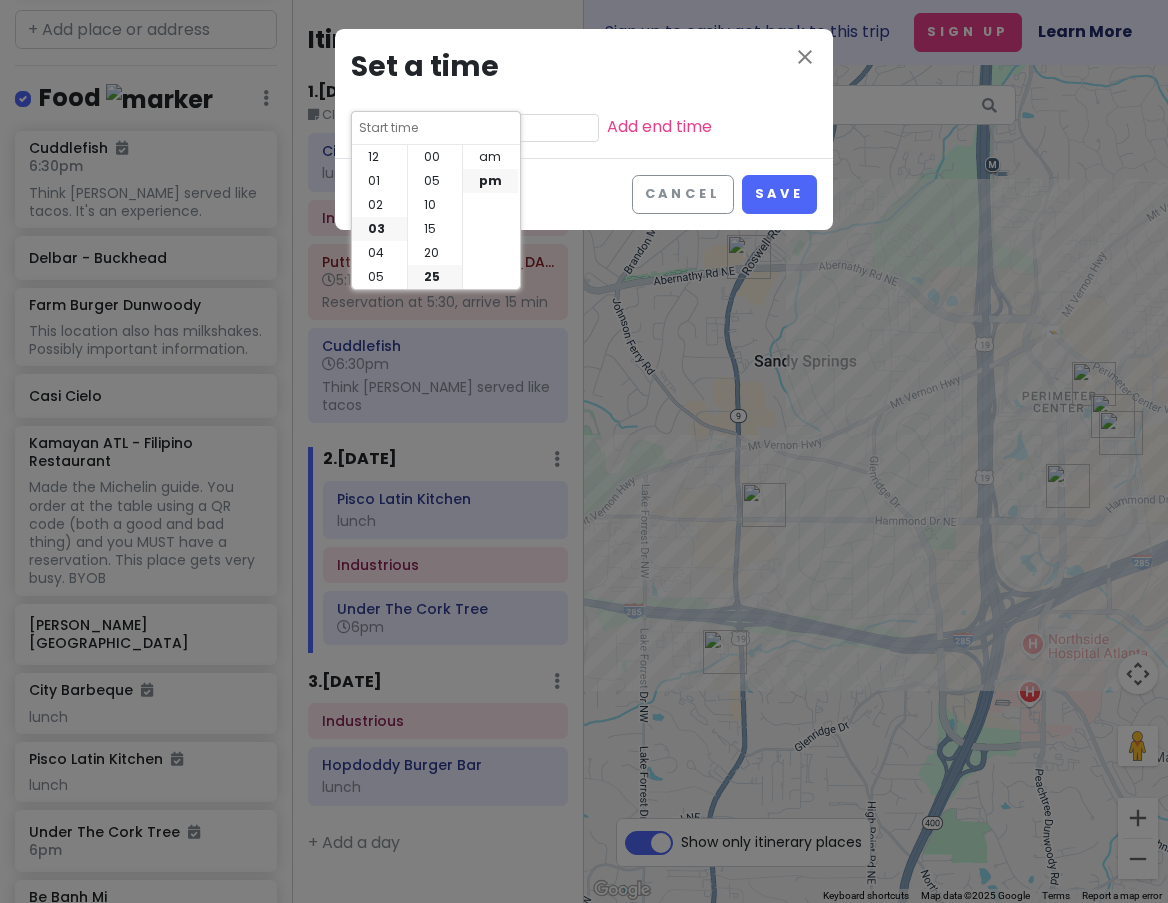 scroll, scrollTop: 72, scrollLeft: 0, axis: vertical 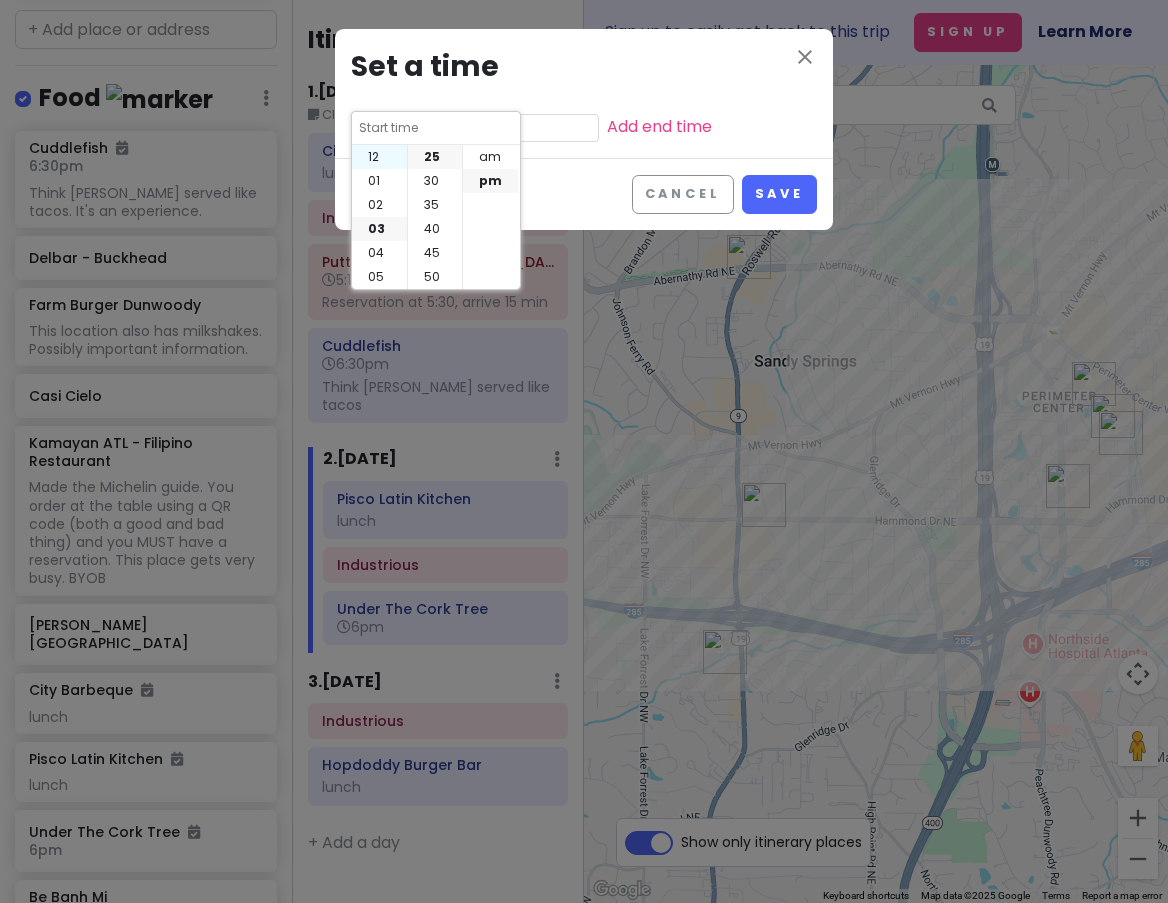 click on "12" at bounding box center (379, 157) 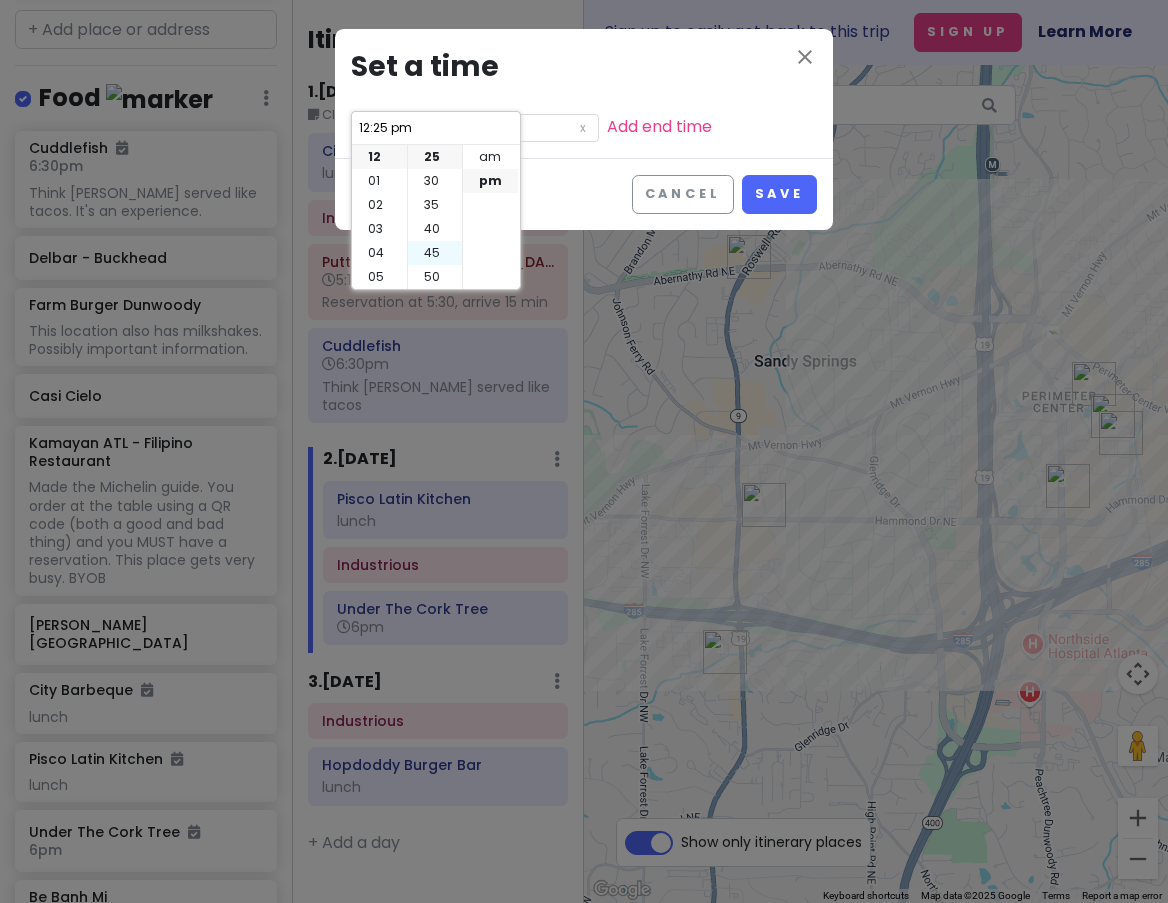 click on "45" at bounding box center (435, 253) 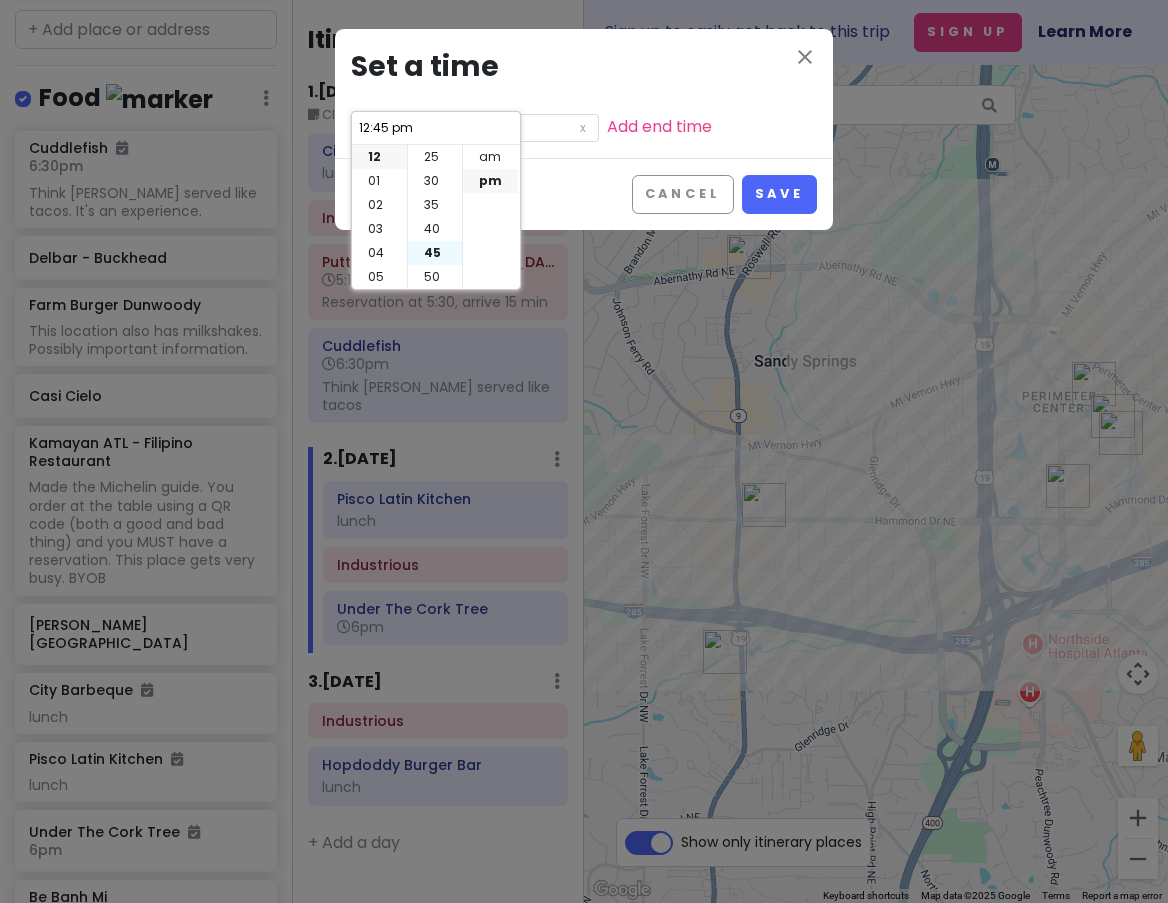 scroll, scrollTop: 144, scrollLeft: 0, axis: vertical 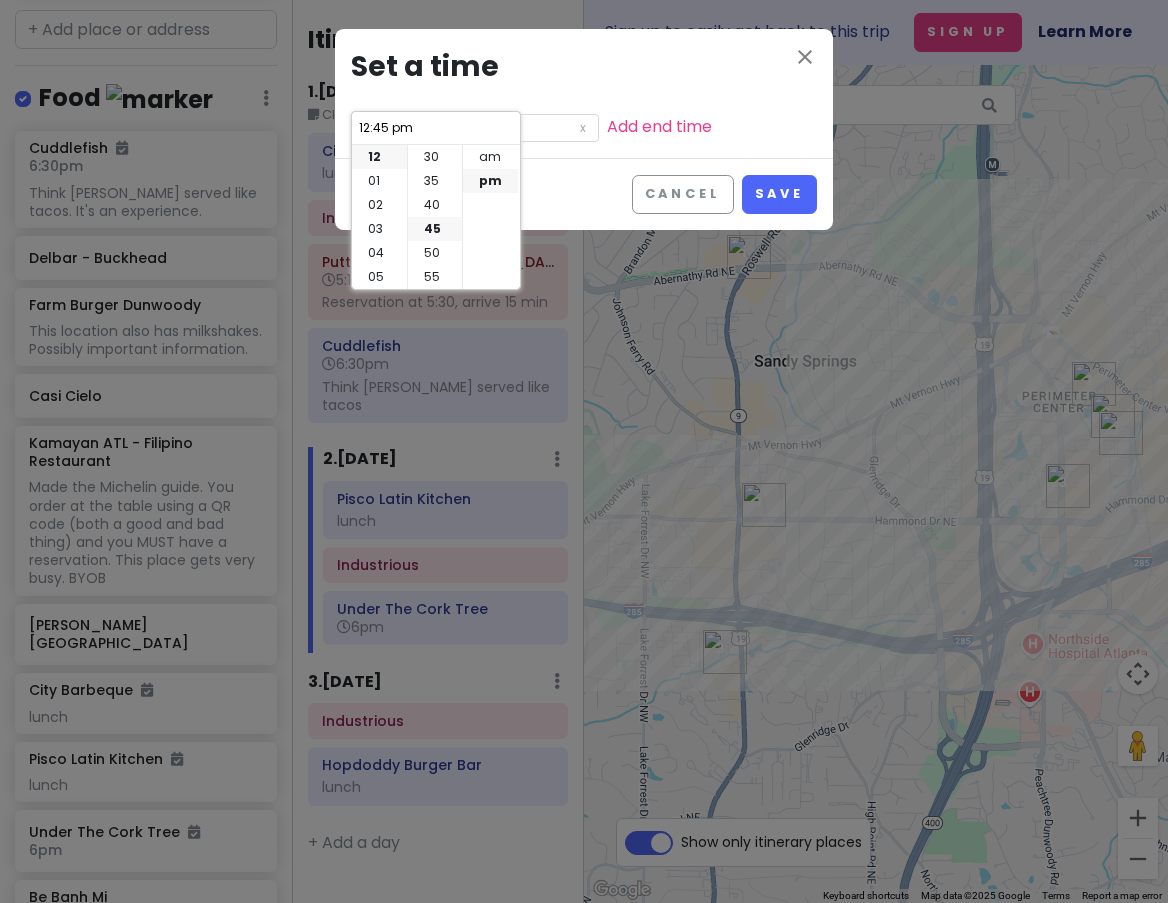 click on "Cancel Save" at bounding box center [584, 194] 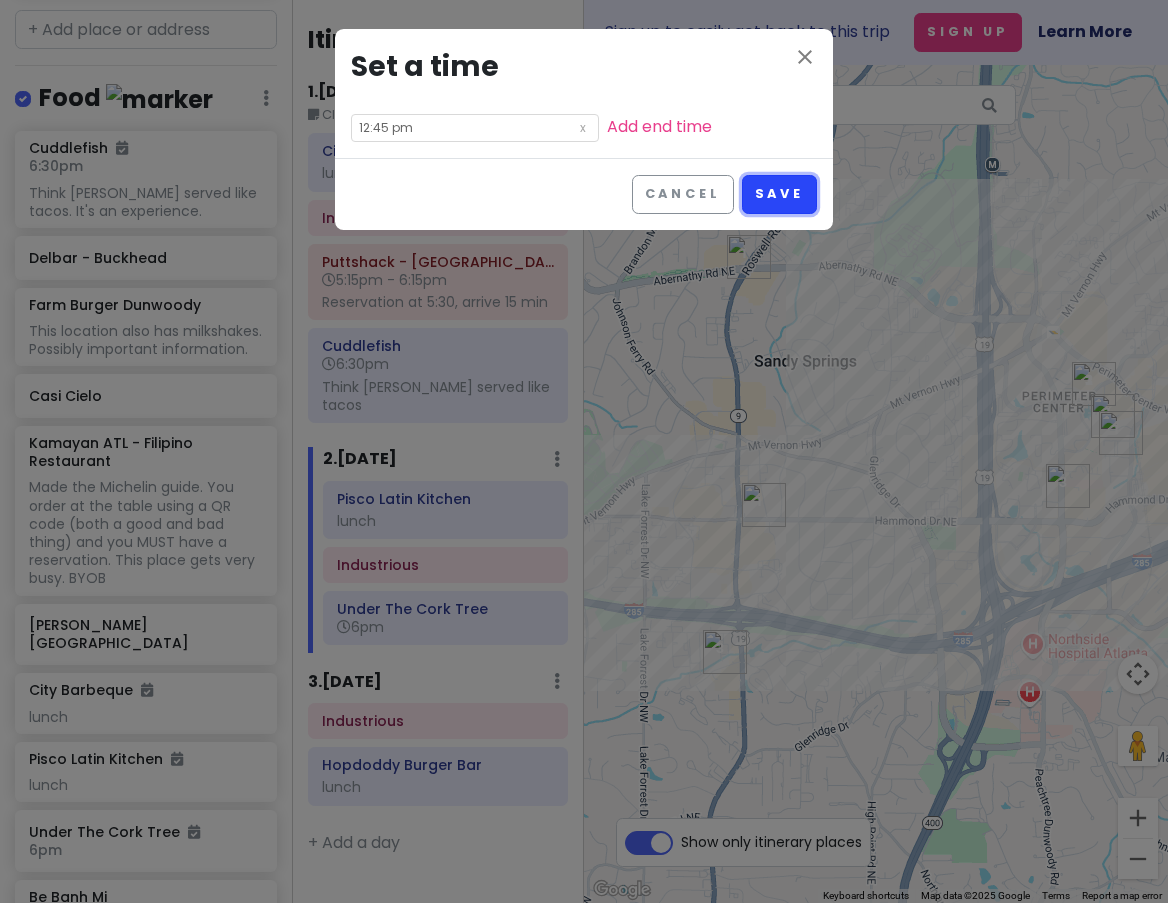 click on "Save" at bounding box center [779, 194] 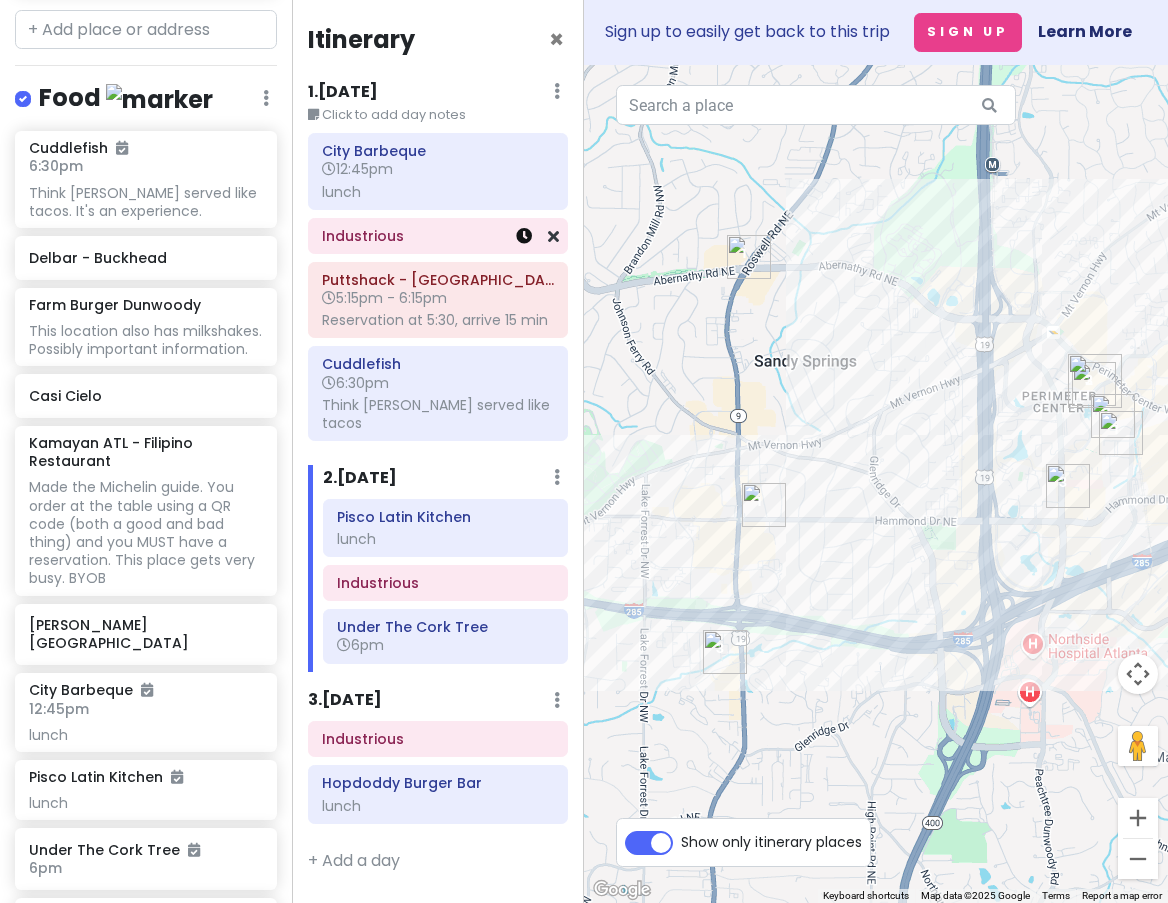 click at bounding box center [524, 236] 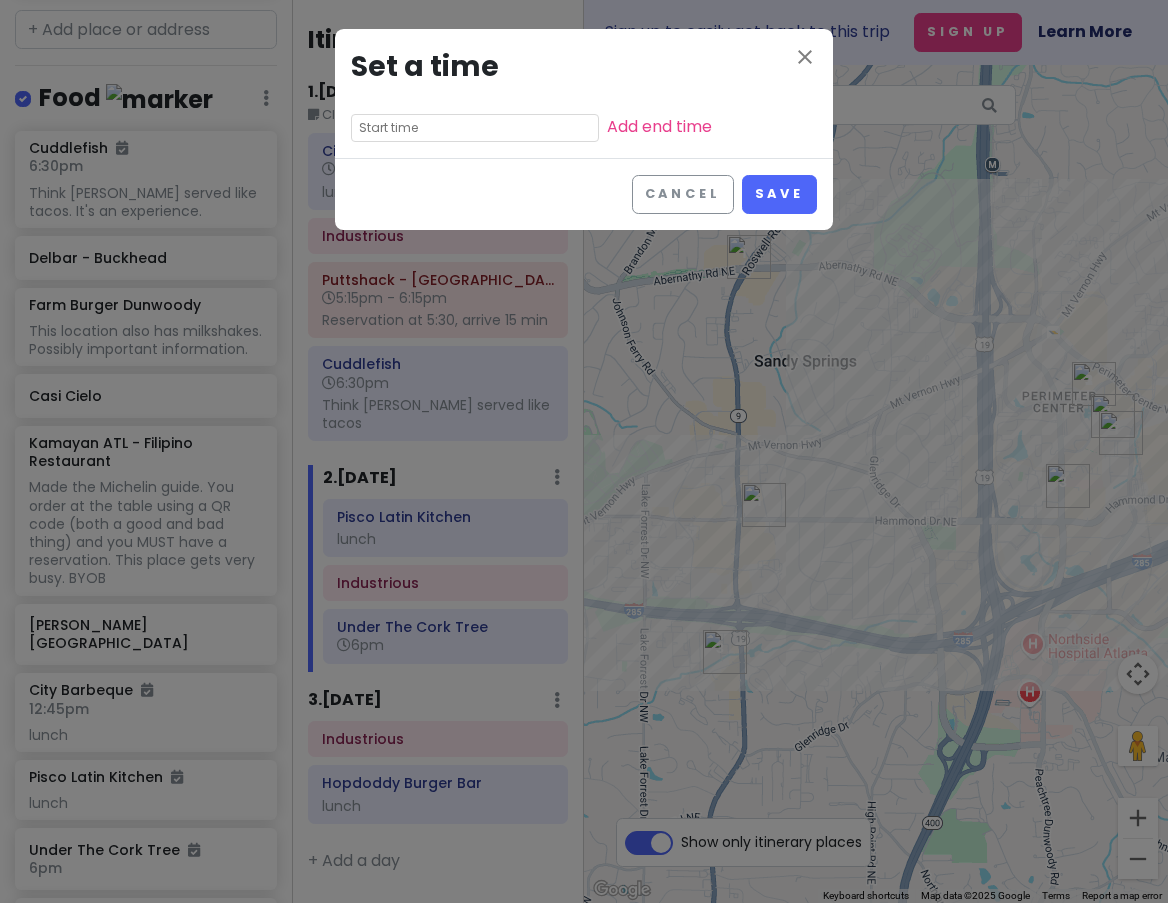 click at bounding box center (475, 128) 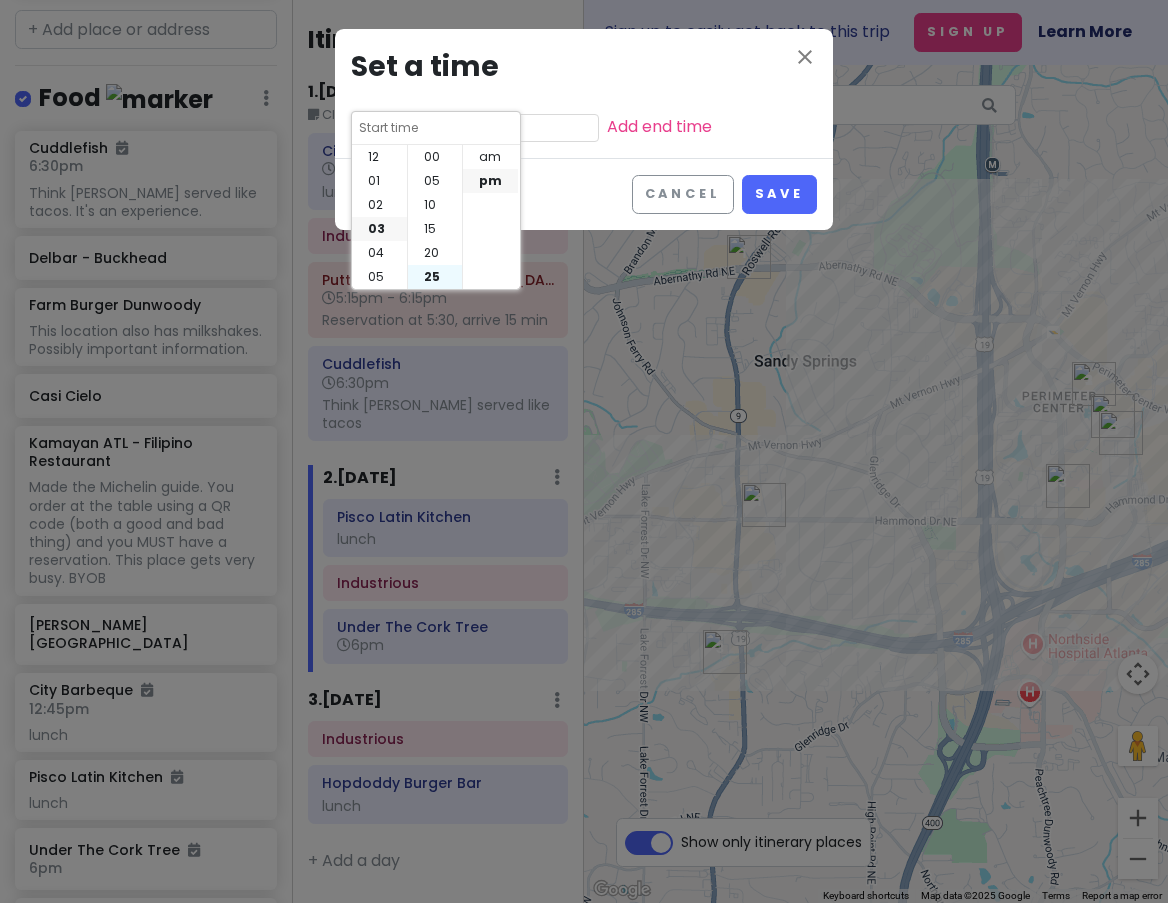 scroll, scrollTop: 72, scrollLeft: 0, axis: vertical 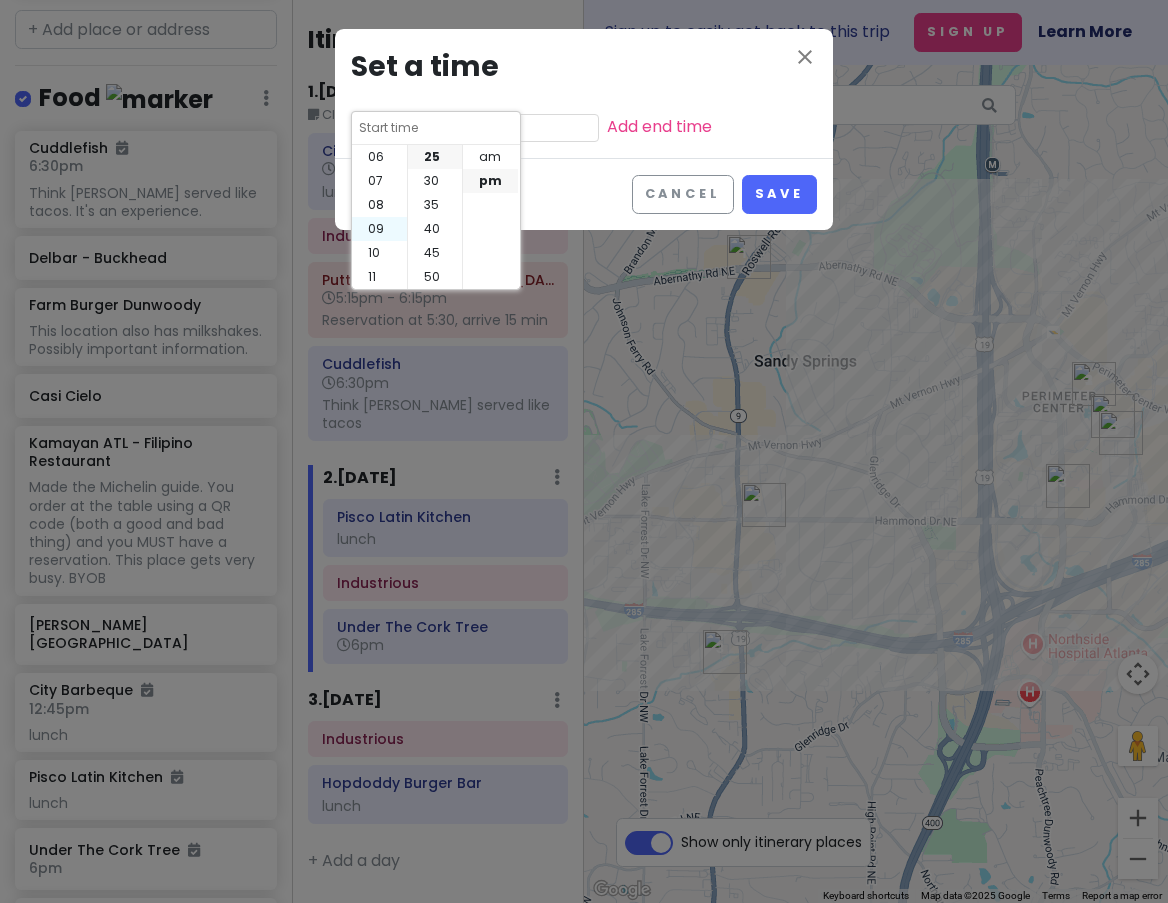 click on "09" at bounding box center [379, 229] 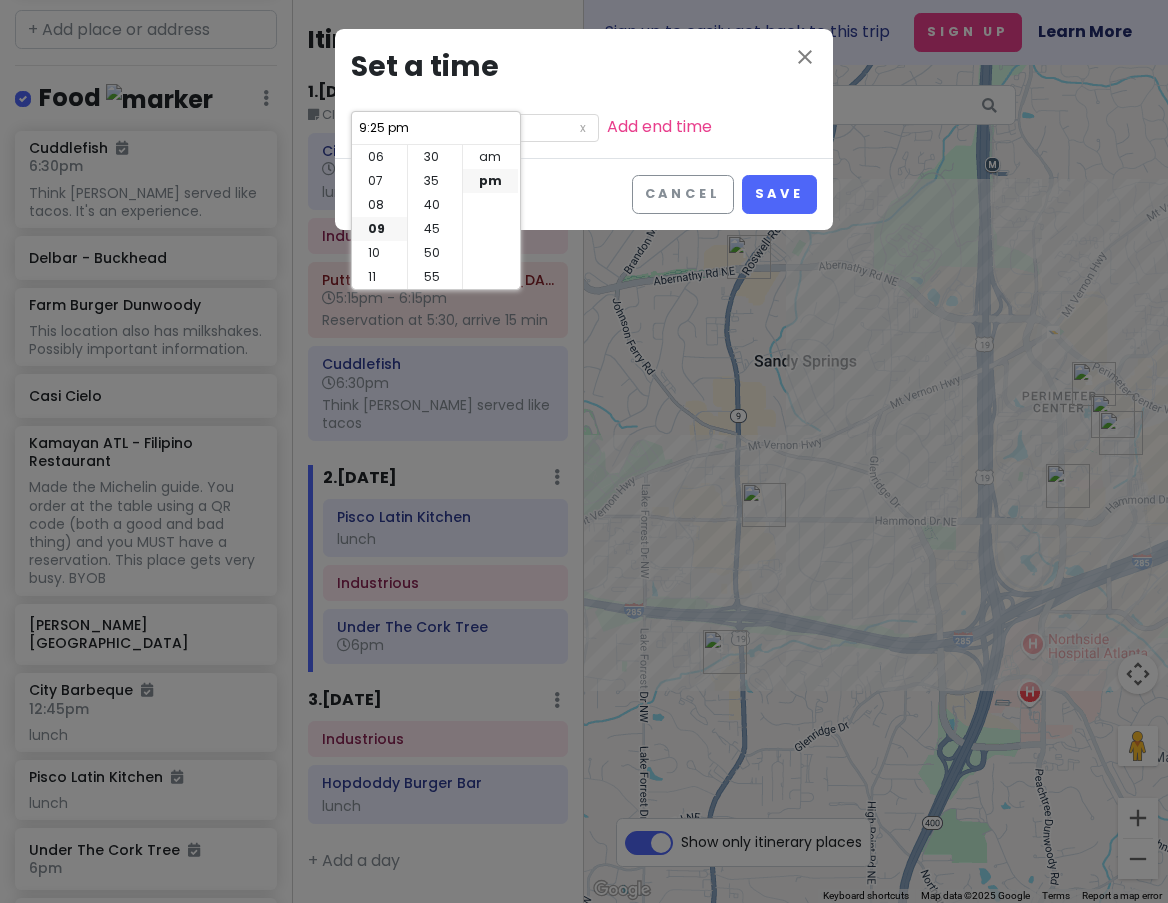 scroll, scrollTop: 0, scrollLeft: 0, axis: both 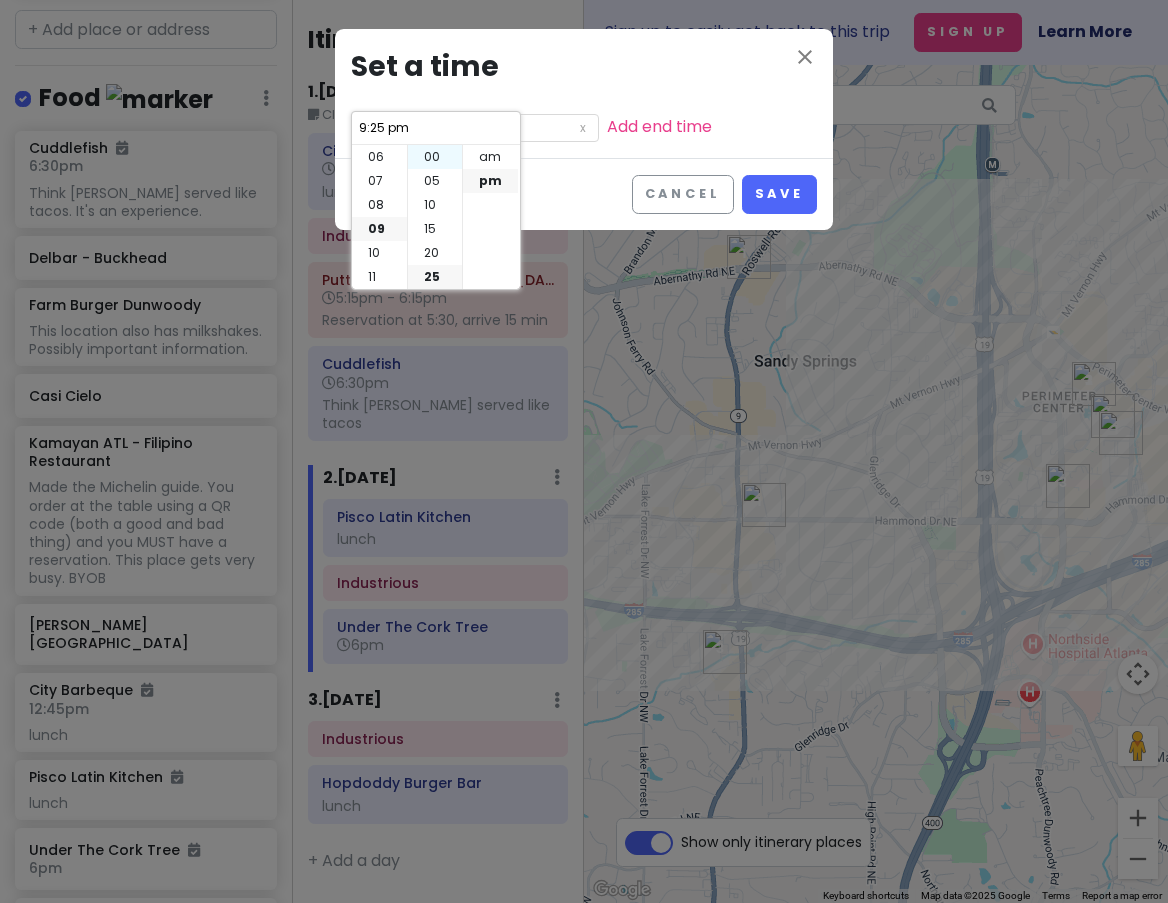 click on "00" at bounding box center [435, 157] 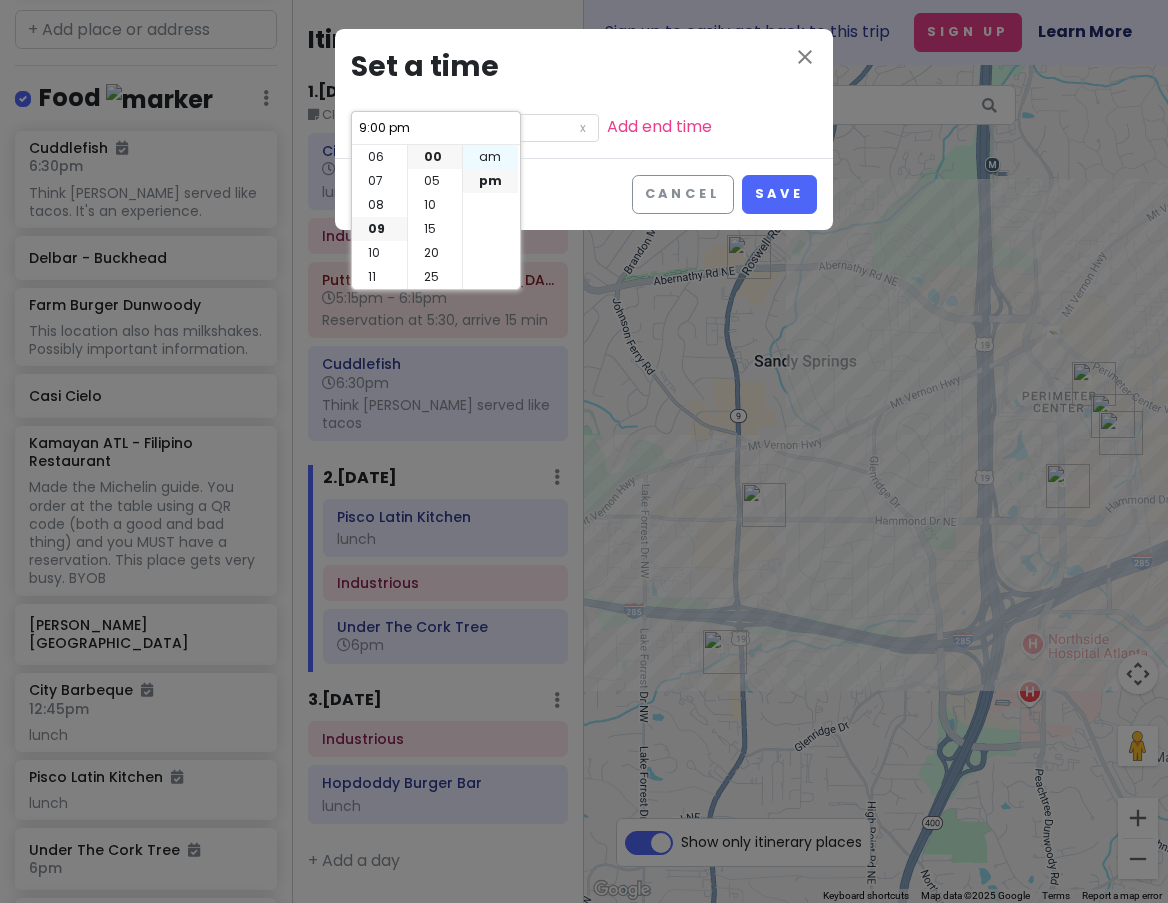 click on "am" at bounding box center [490, 157] 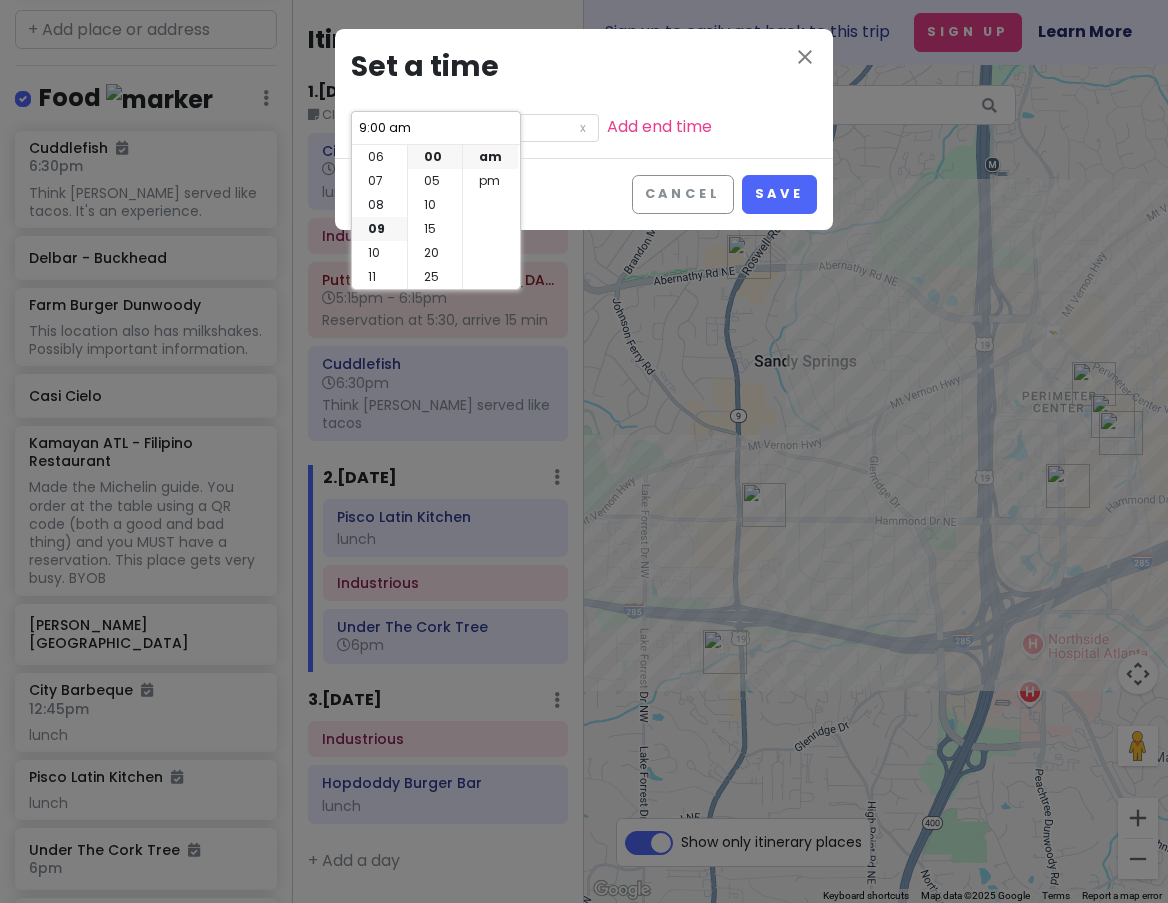 click on "Cancel Save" at bounding box center (584, 194) 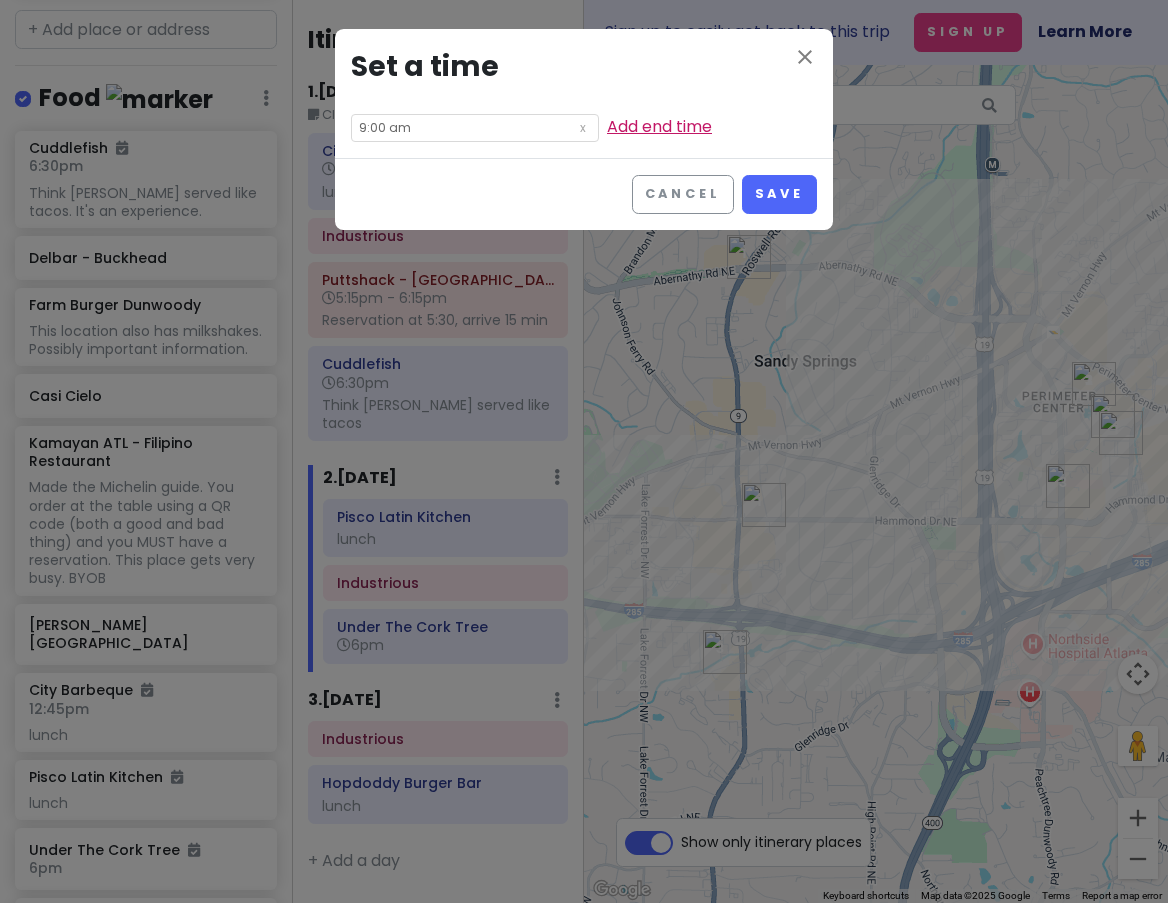 click on "Add end time" at bounding box center [659, 126] 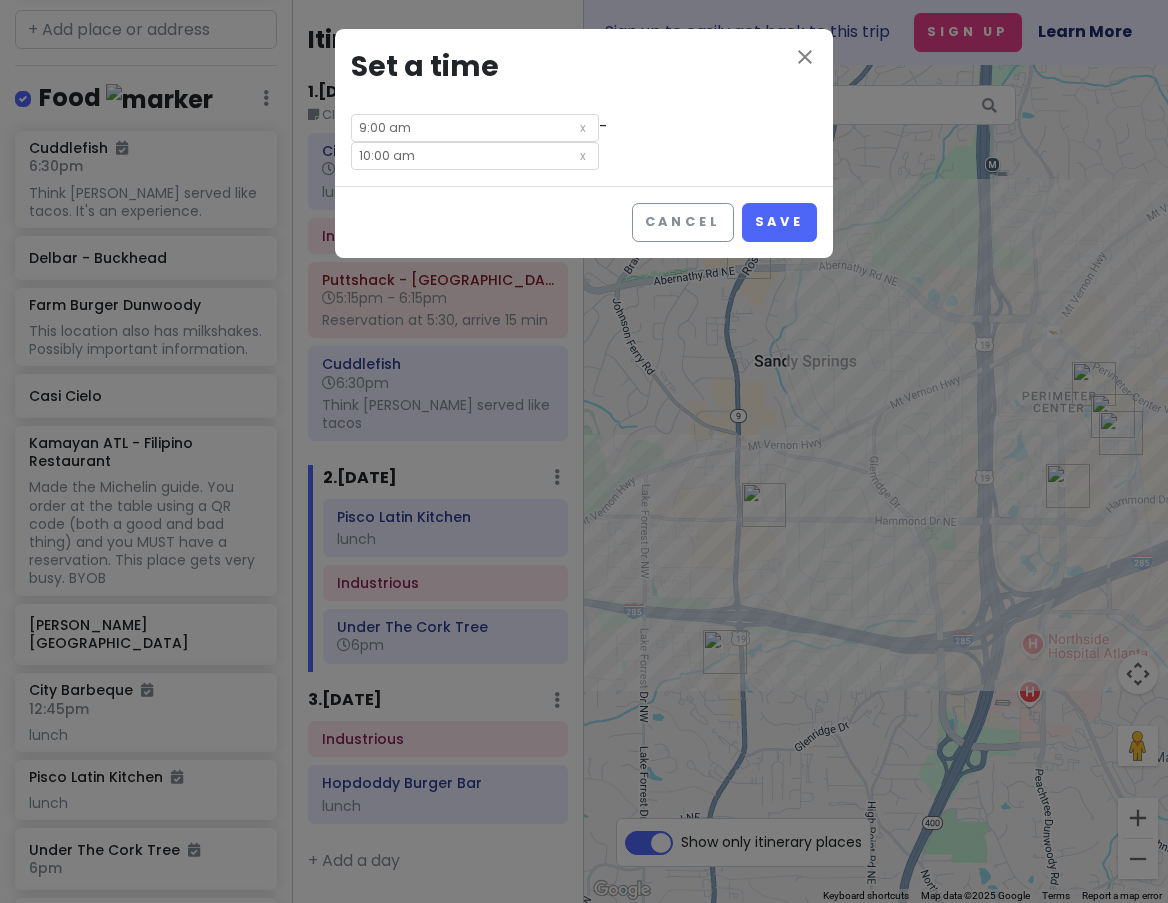 click on "10:00 am" at bounding box center [475, 156] 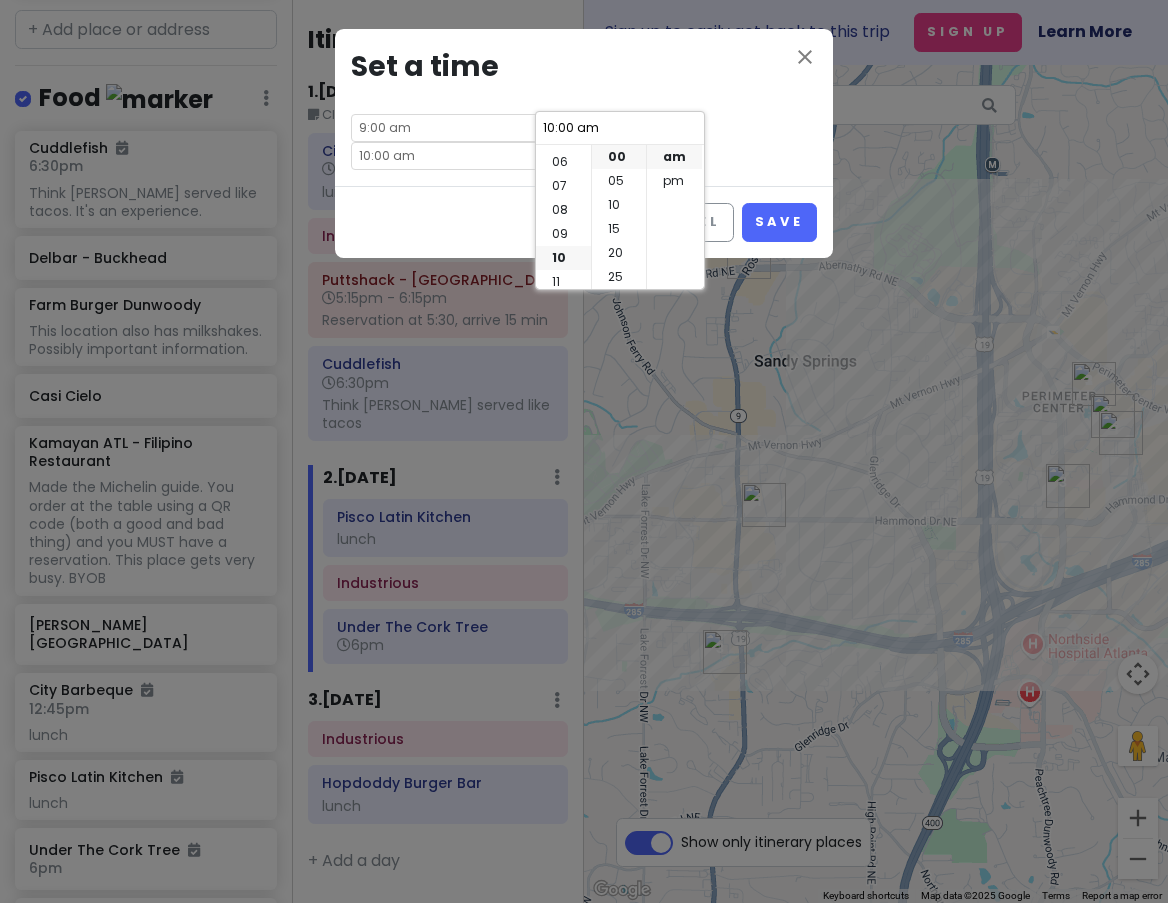 scroll, scrollTop: 99, scrollLeft: 0, axis: vertical 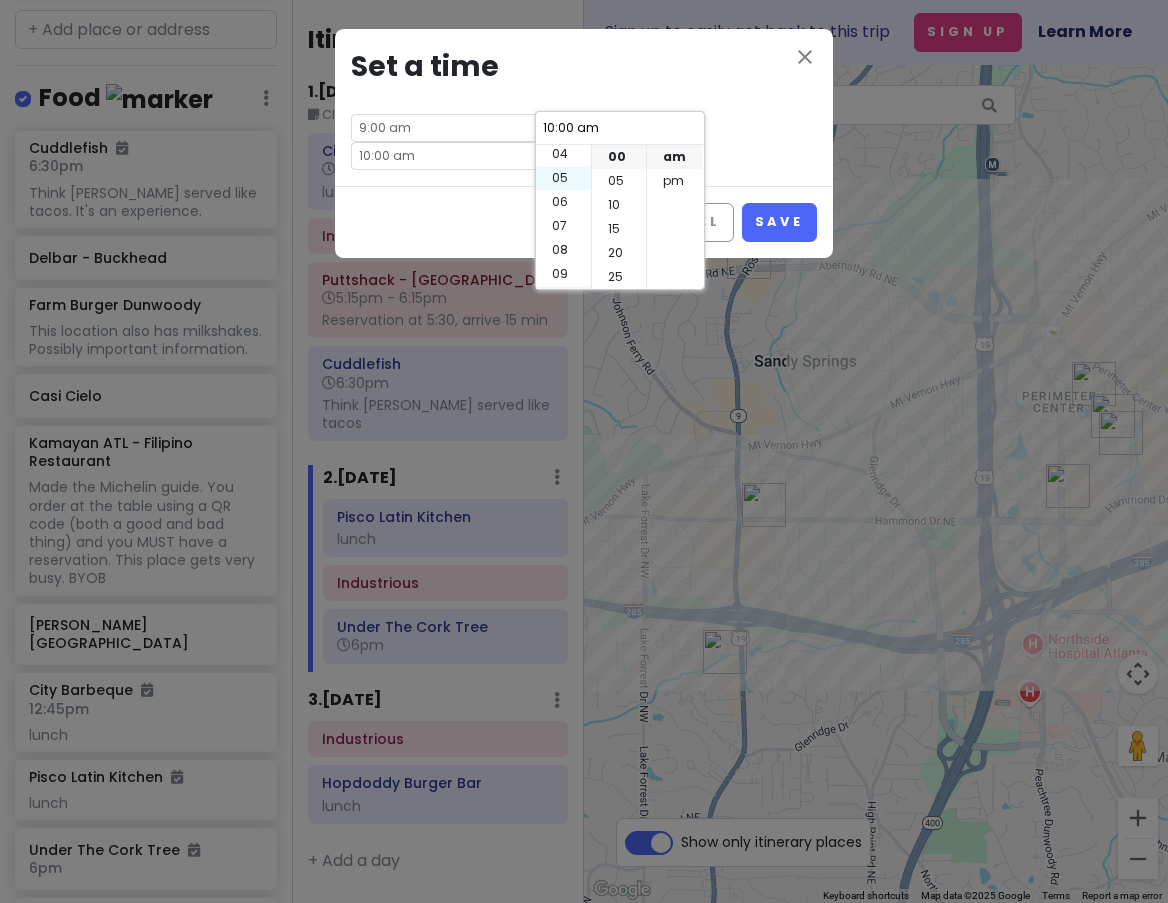 click on "05" at bounding box center [563, 178] 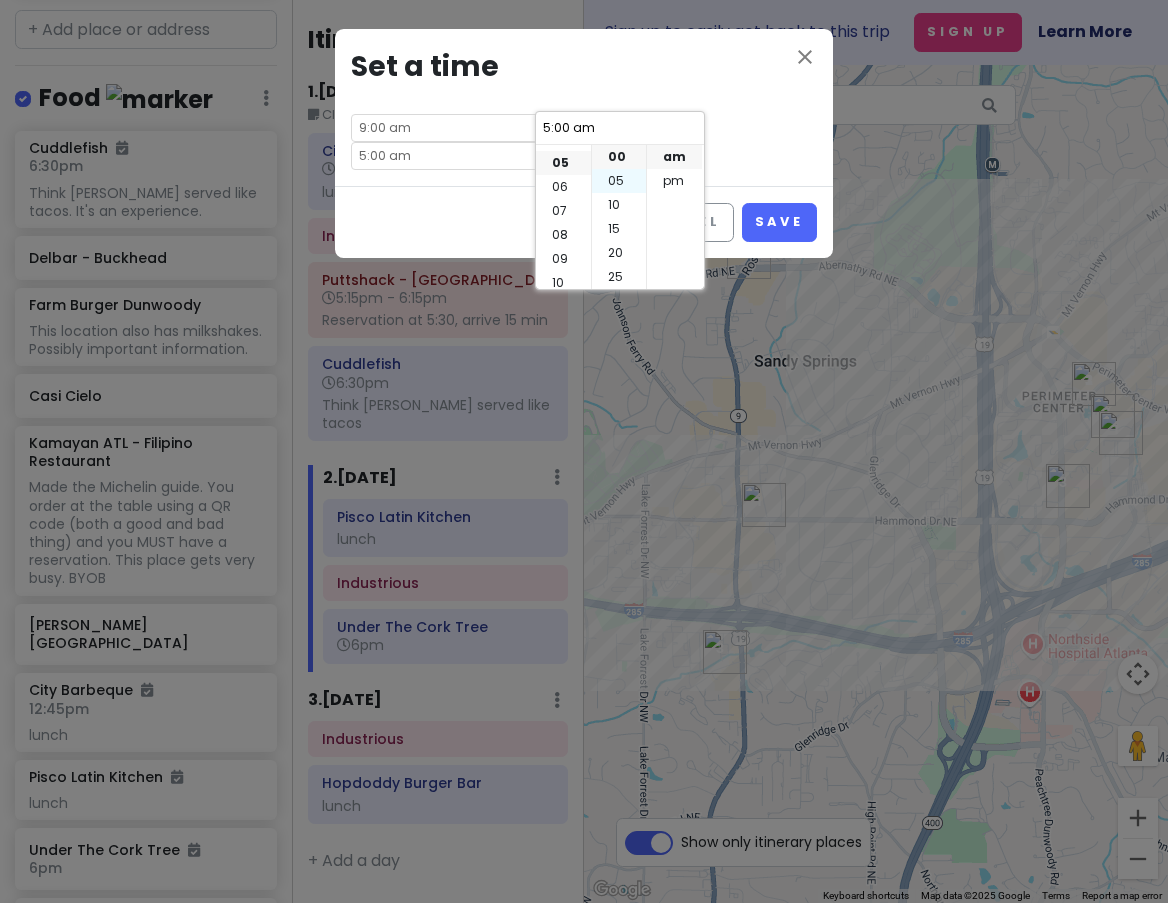 scroll, scrollTop: 120, scrollLeft: 0, axis: vertical 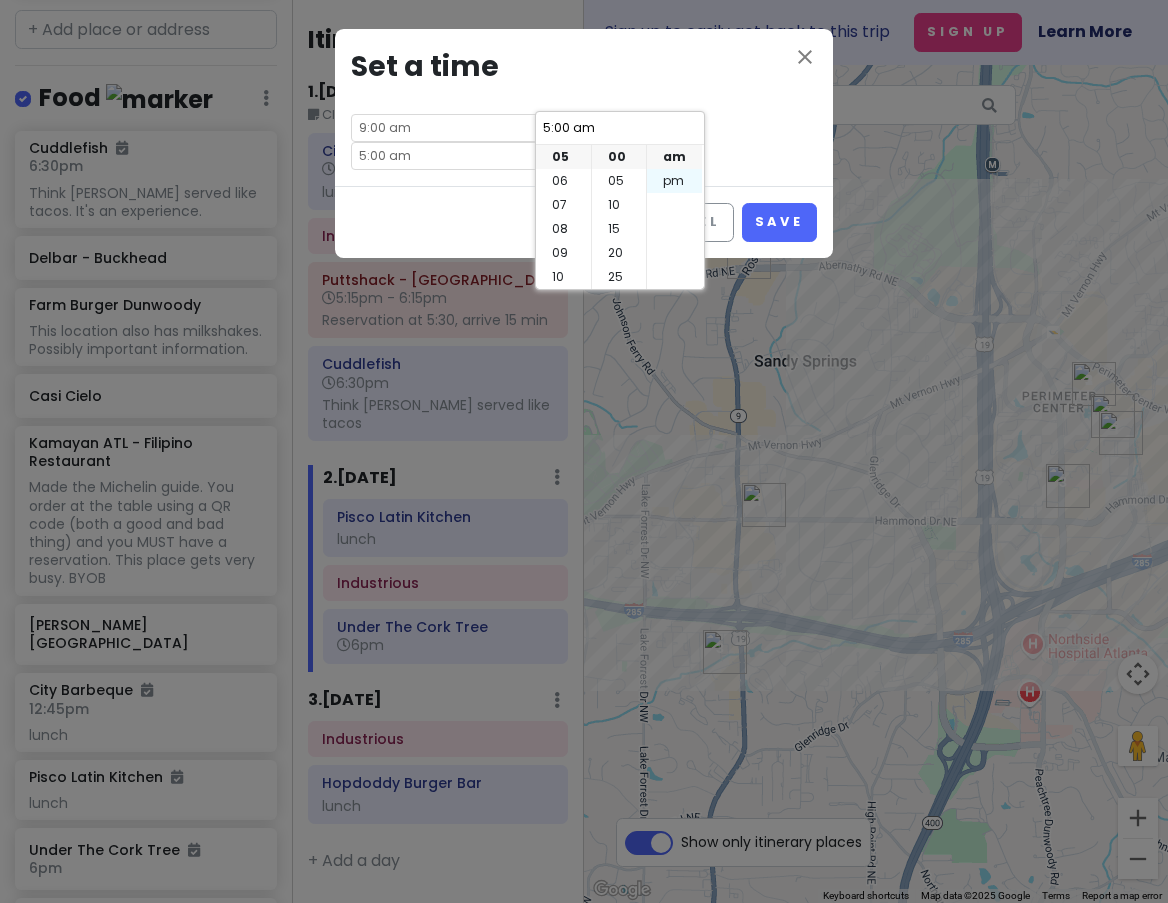 click on "pm" at bounding box center [674, 181] 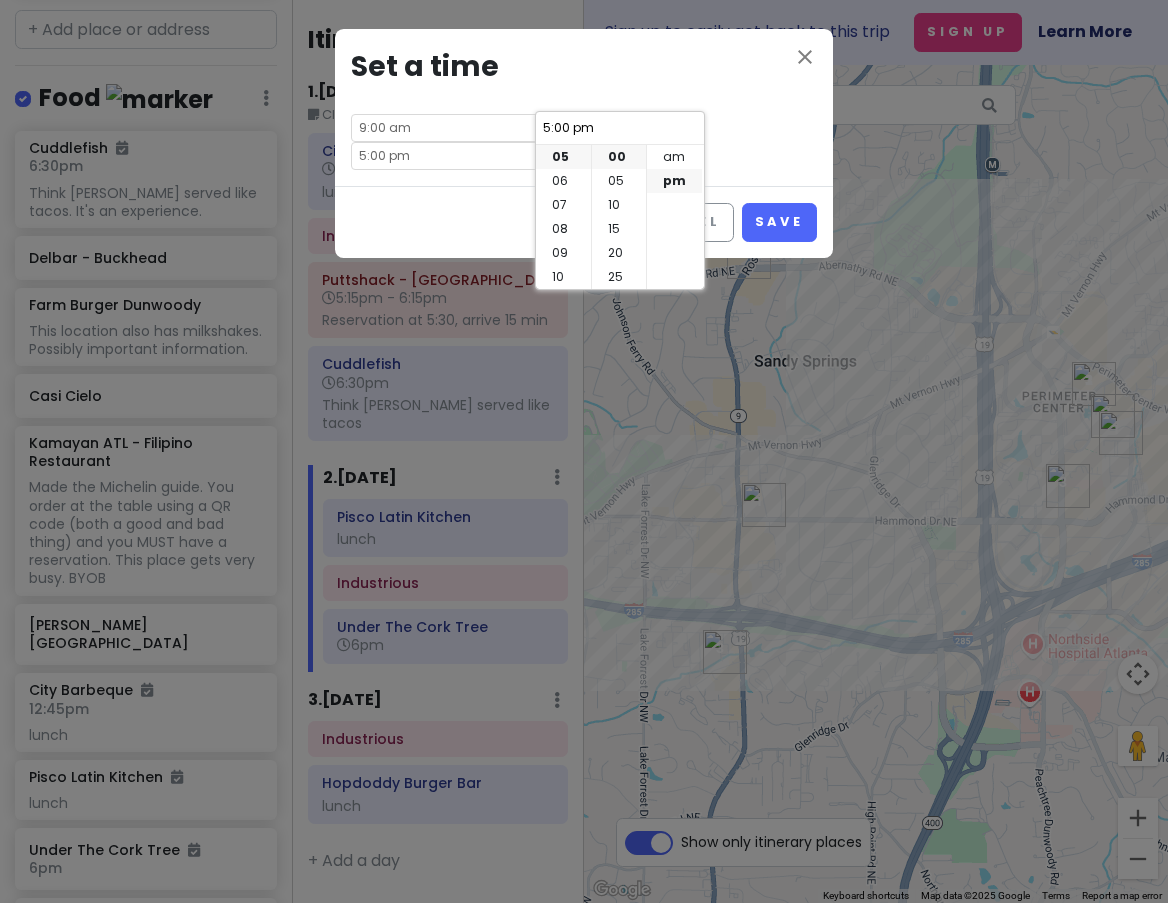 click on "Cancel Save" at bounding box center [584, 222] 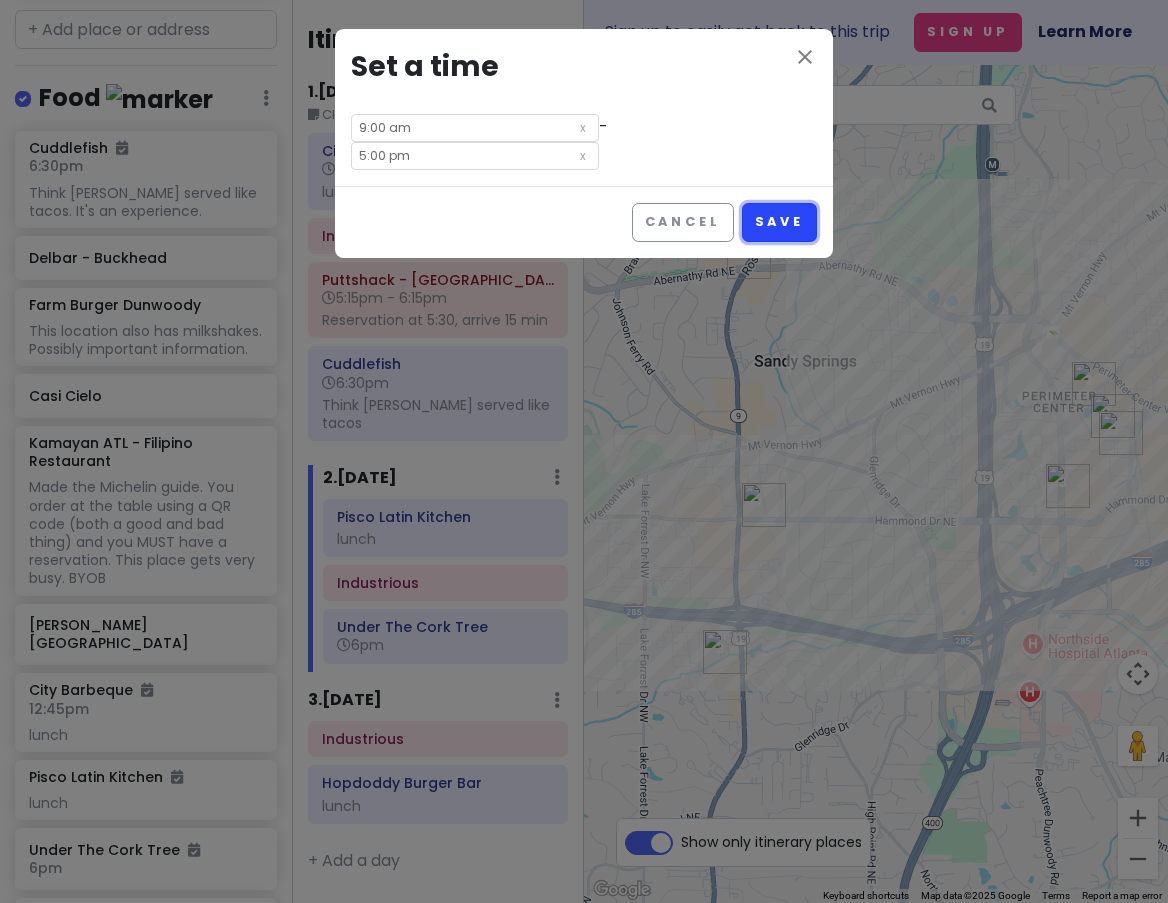 click on "Save" at bounding box center [779, 222] 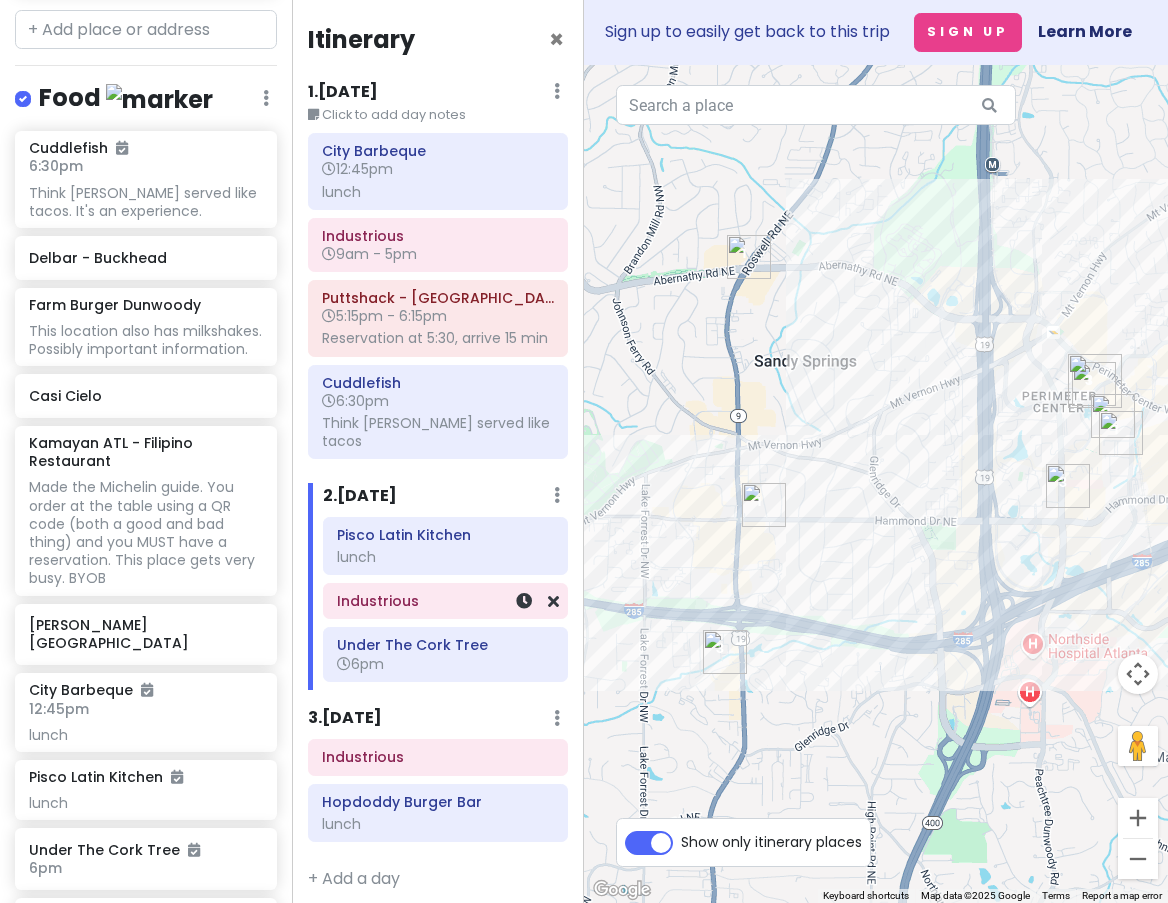click at bounding box center (525, 601) 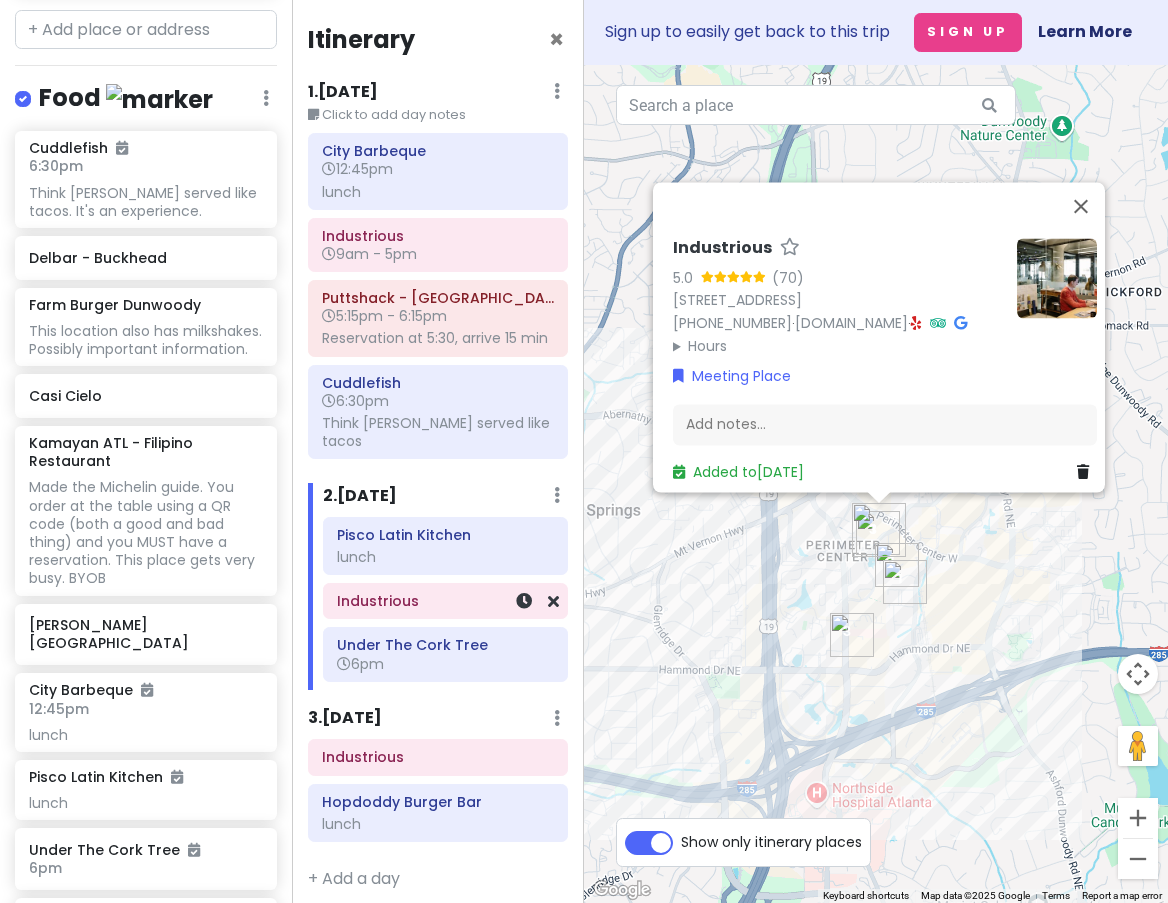click at bounding box center (525, 601) 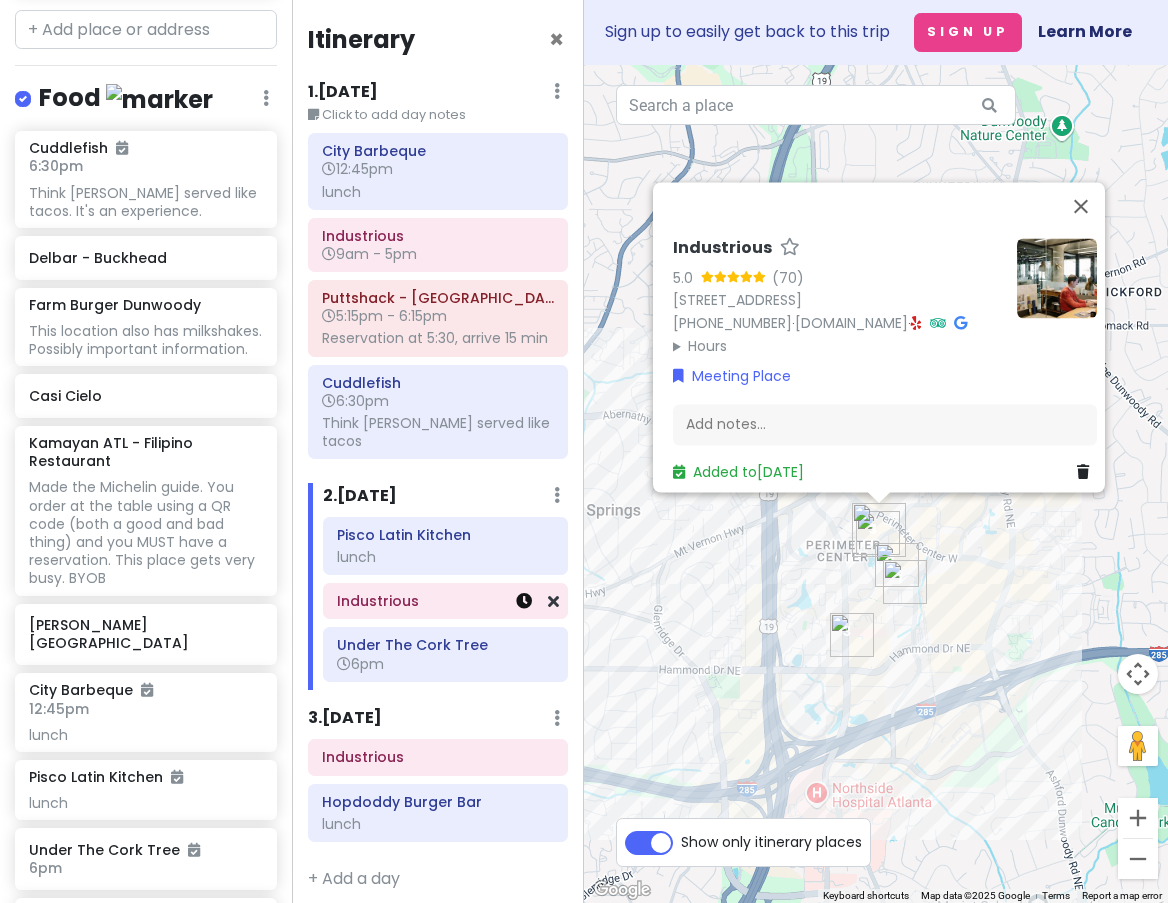 click at bounding box center (524, 601) 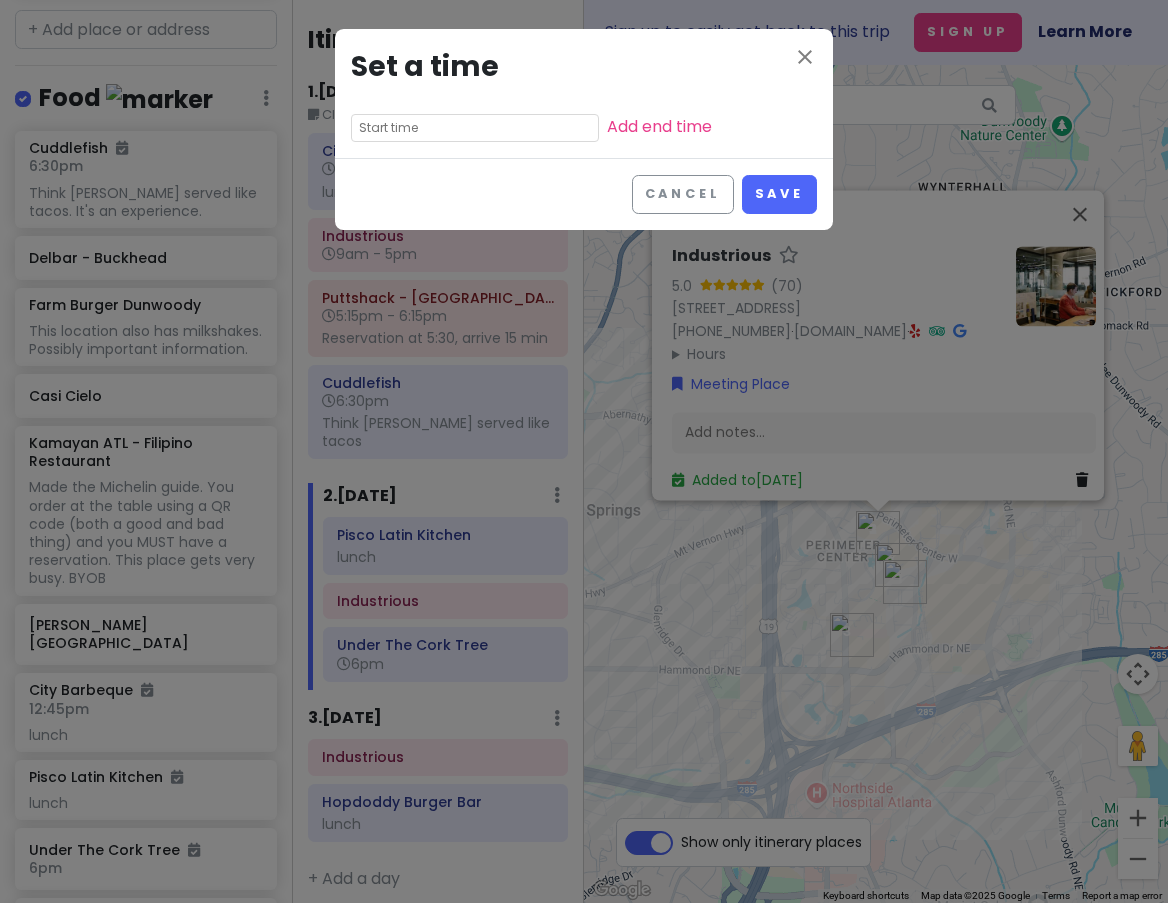click at bounding box center [475, 128] 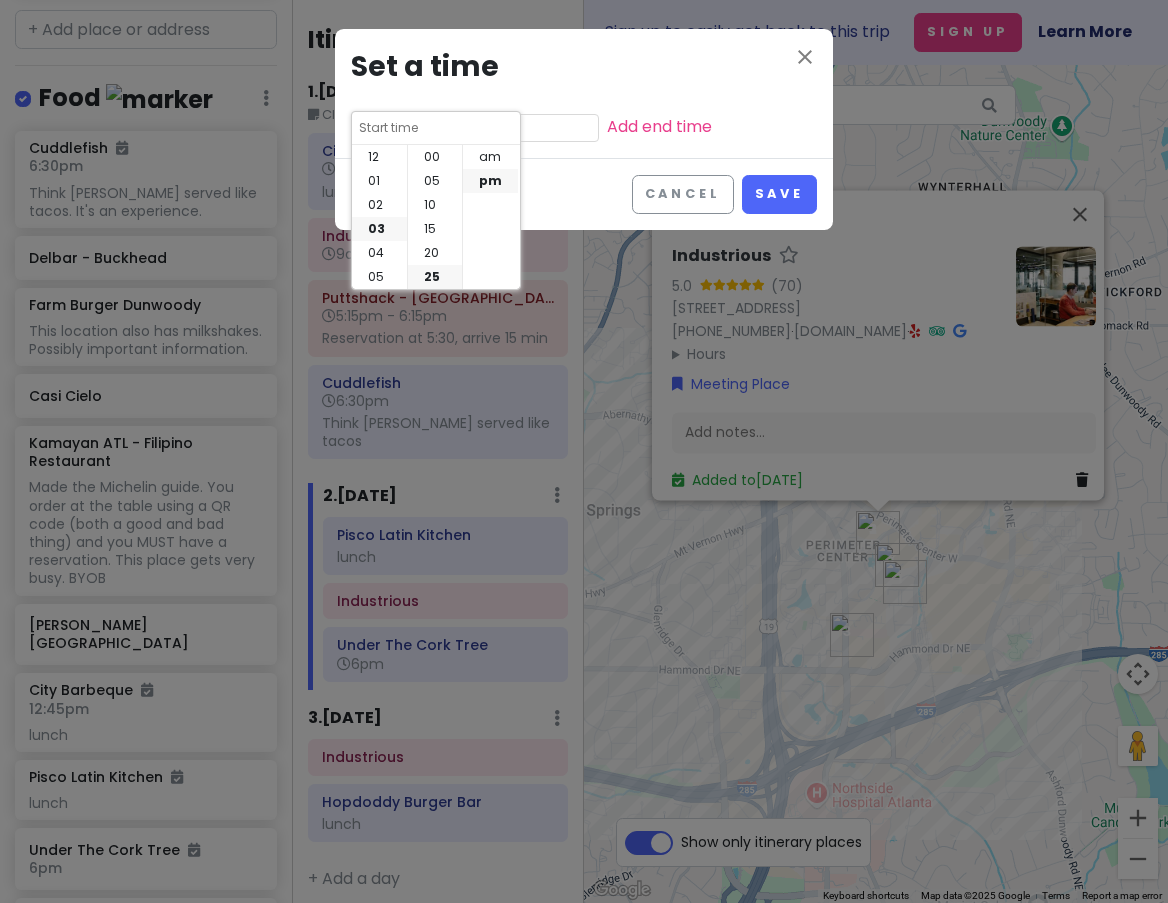 scroll, scrollTop: 72, scrollLeft: 0, axis: vertical 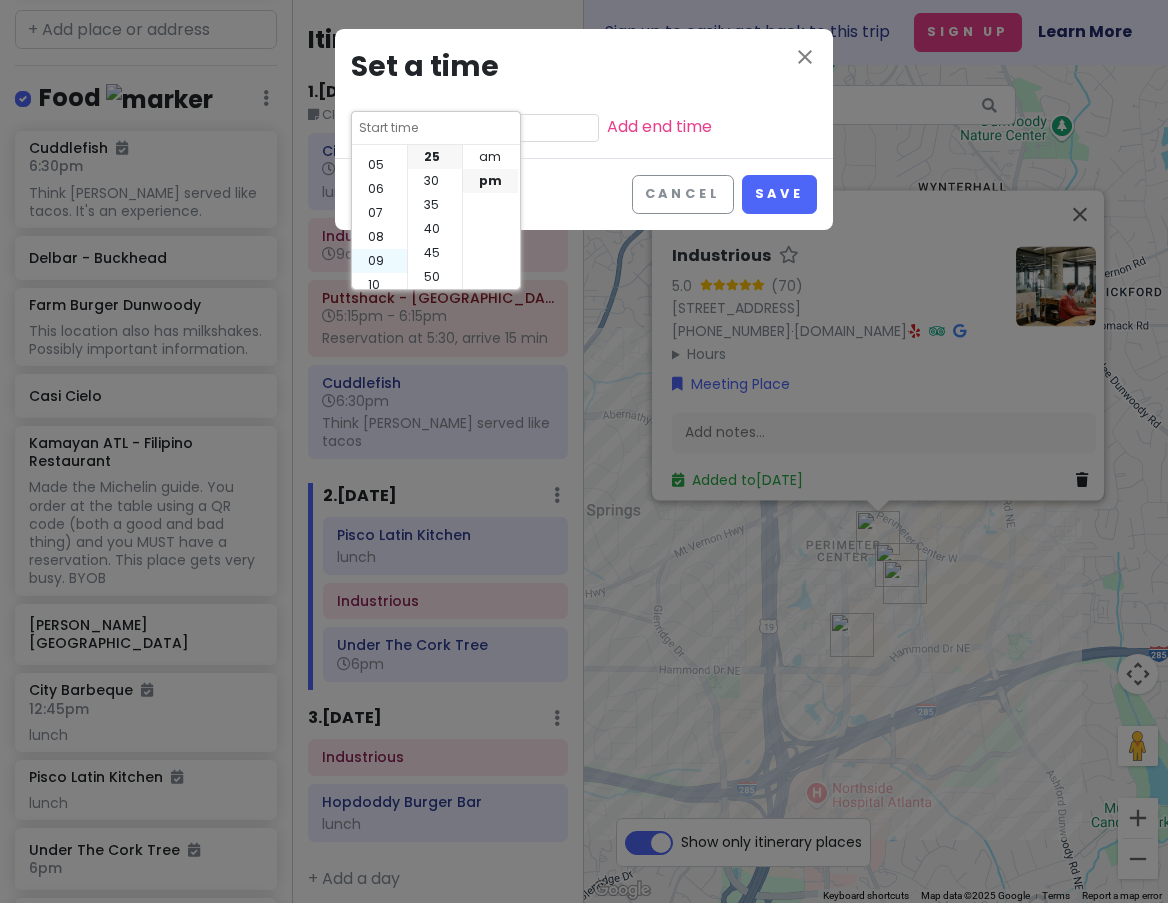 click on "09" at bounding box center [379, 261] 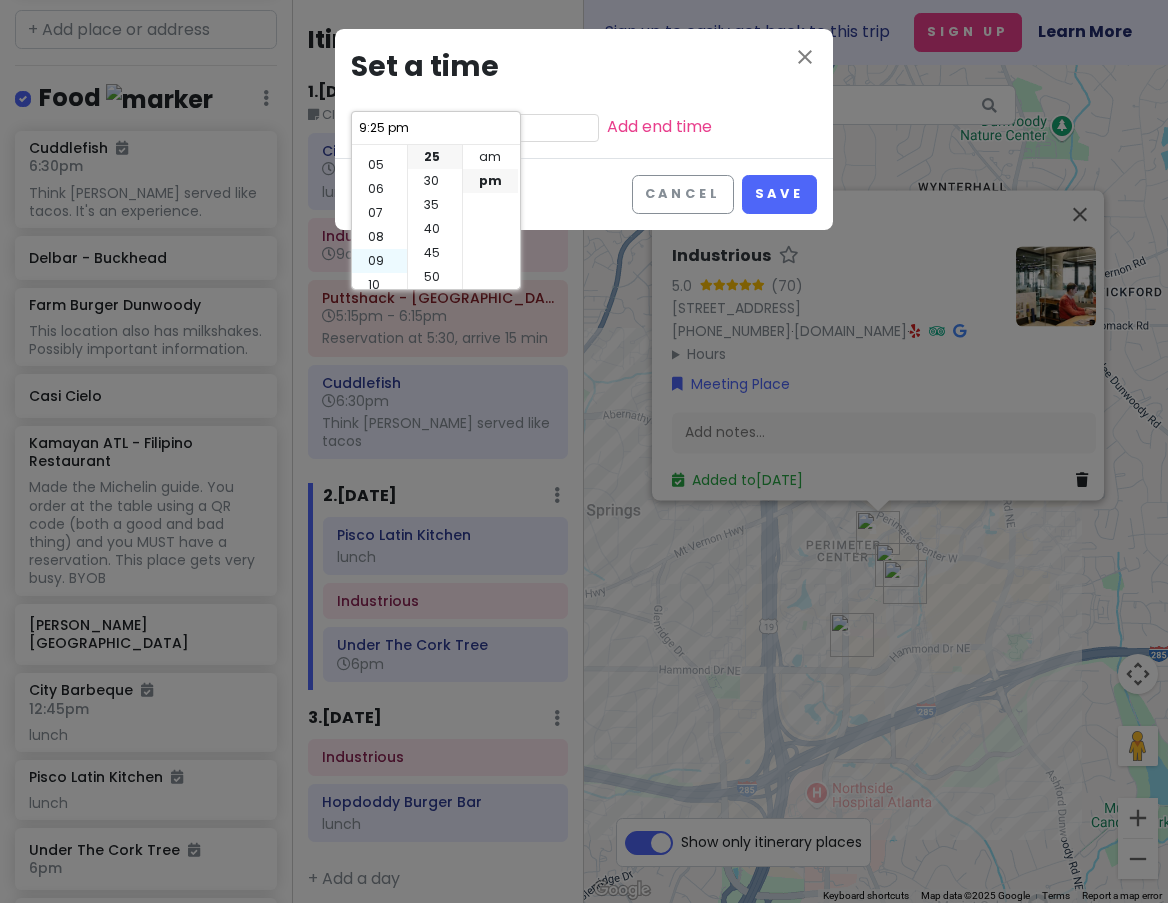 scroll, scrollTop: 144, scrollLeft: 0, axis: vertical 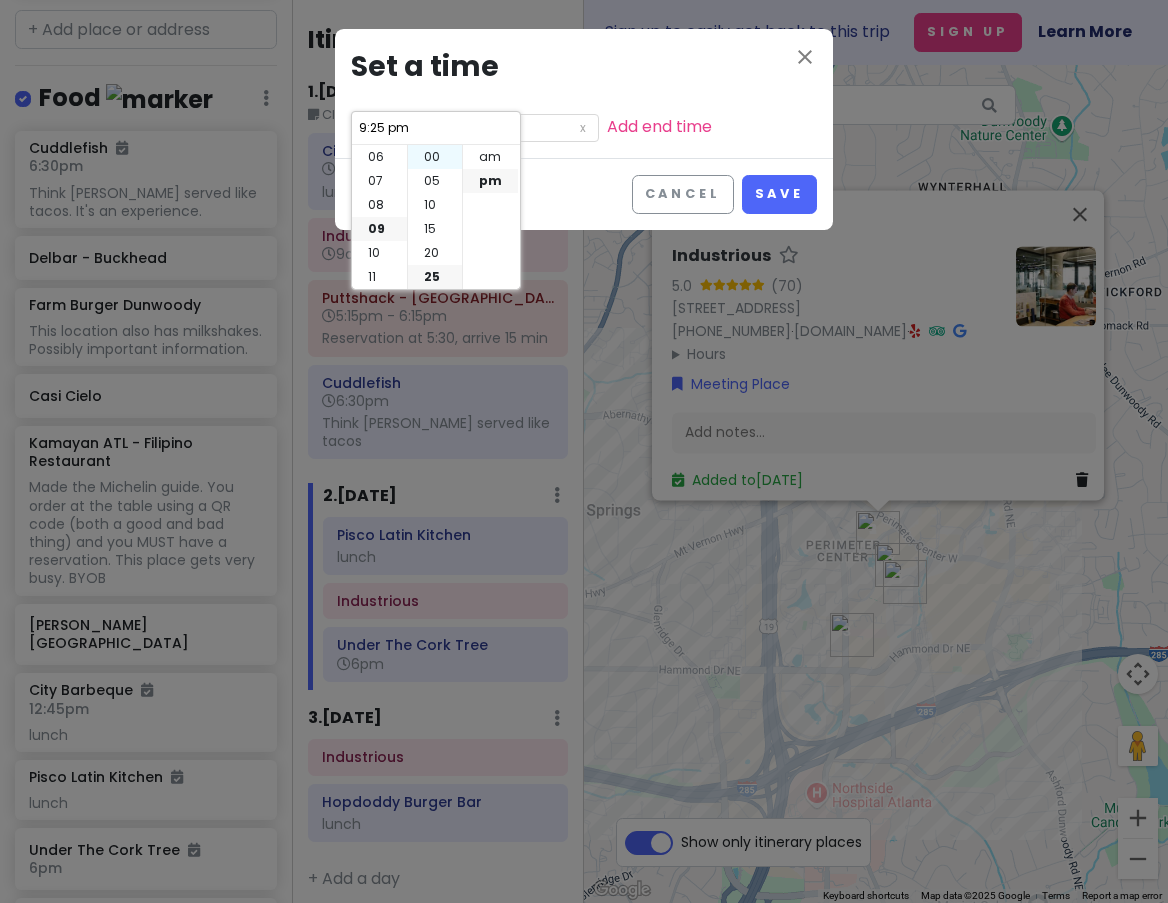 click on "00" at bounding box center [435, 157] 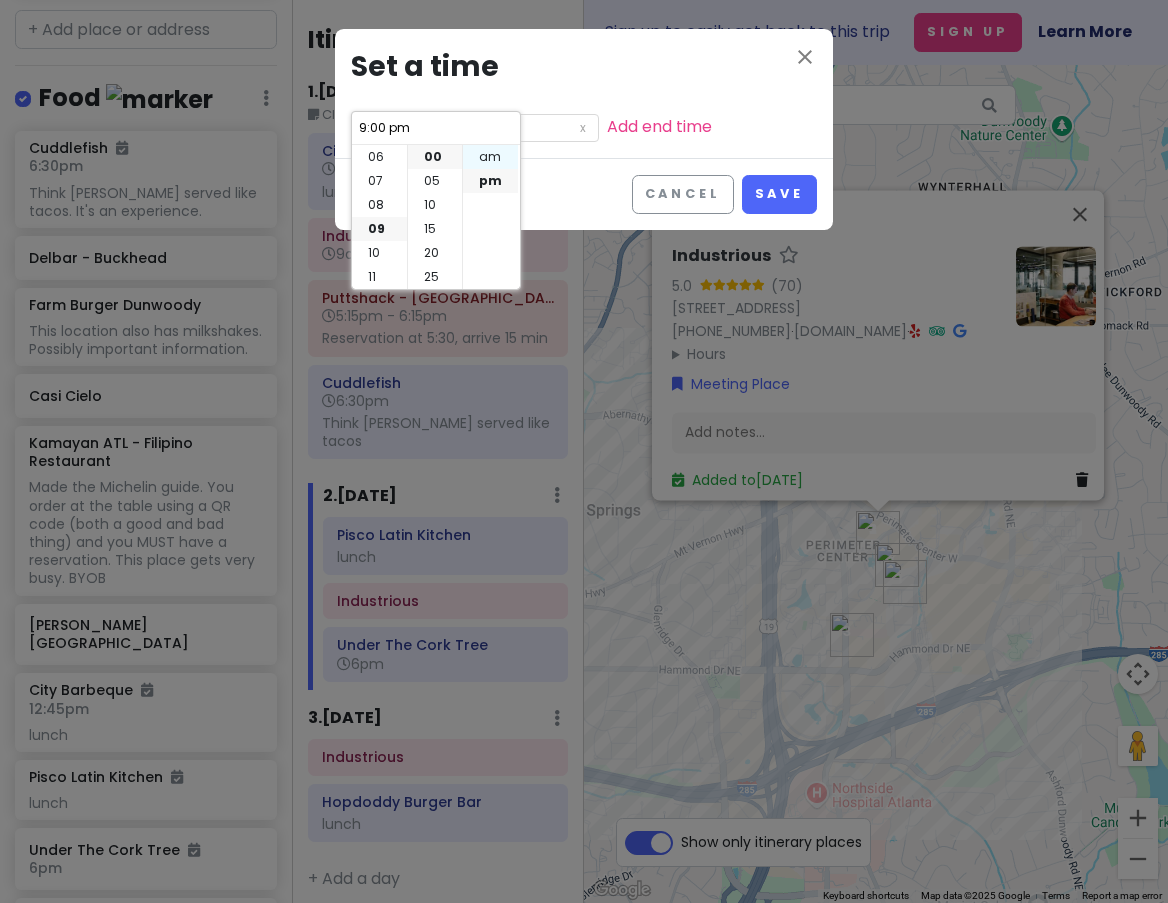 click on "am" at bounding box center [490, 157] 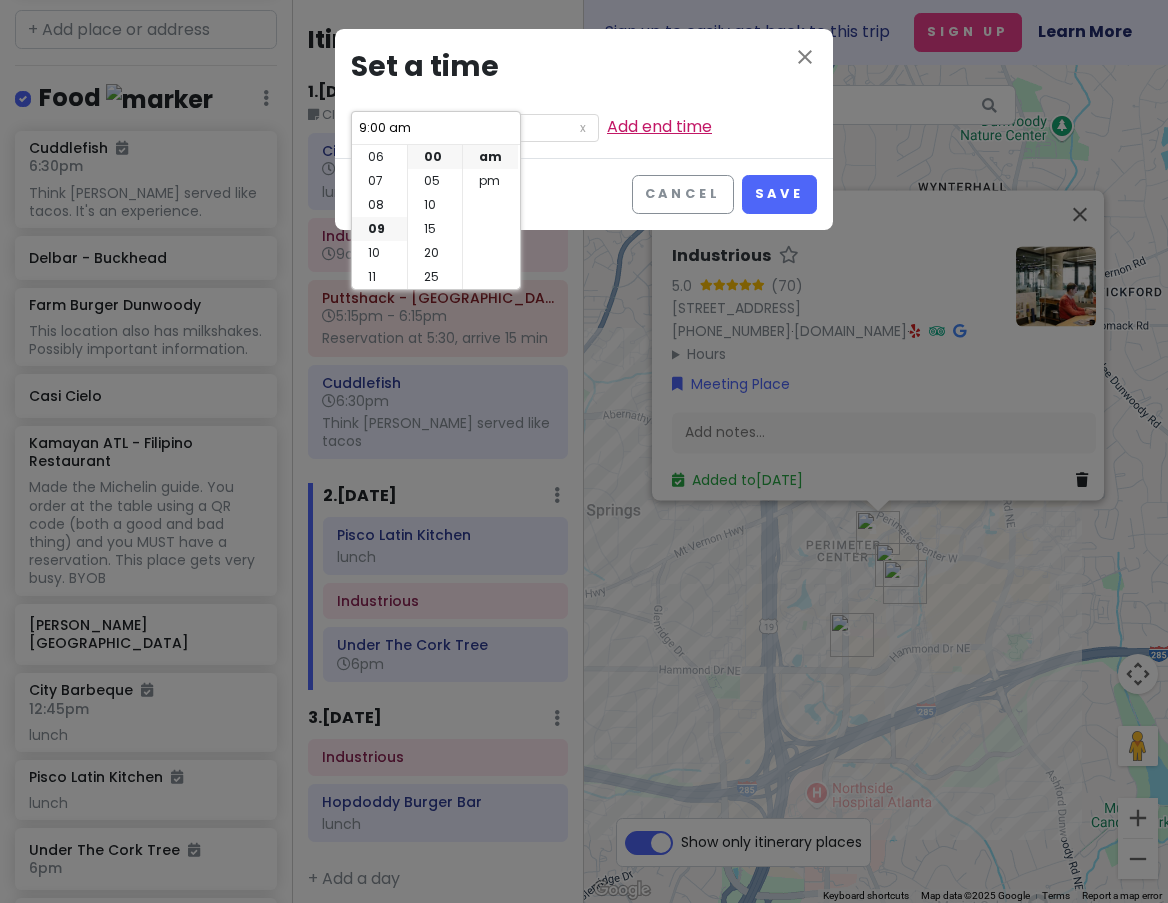 click on "Add end time" at bounding box center (659, 126) 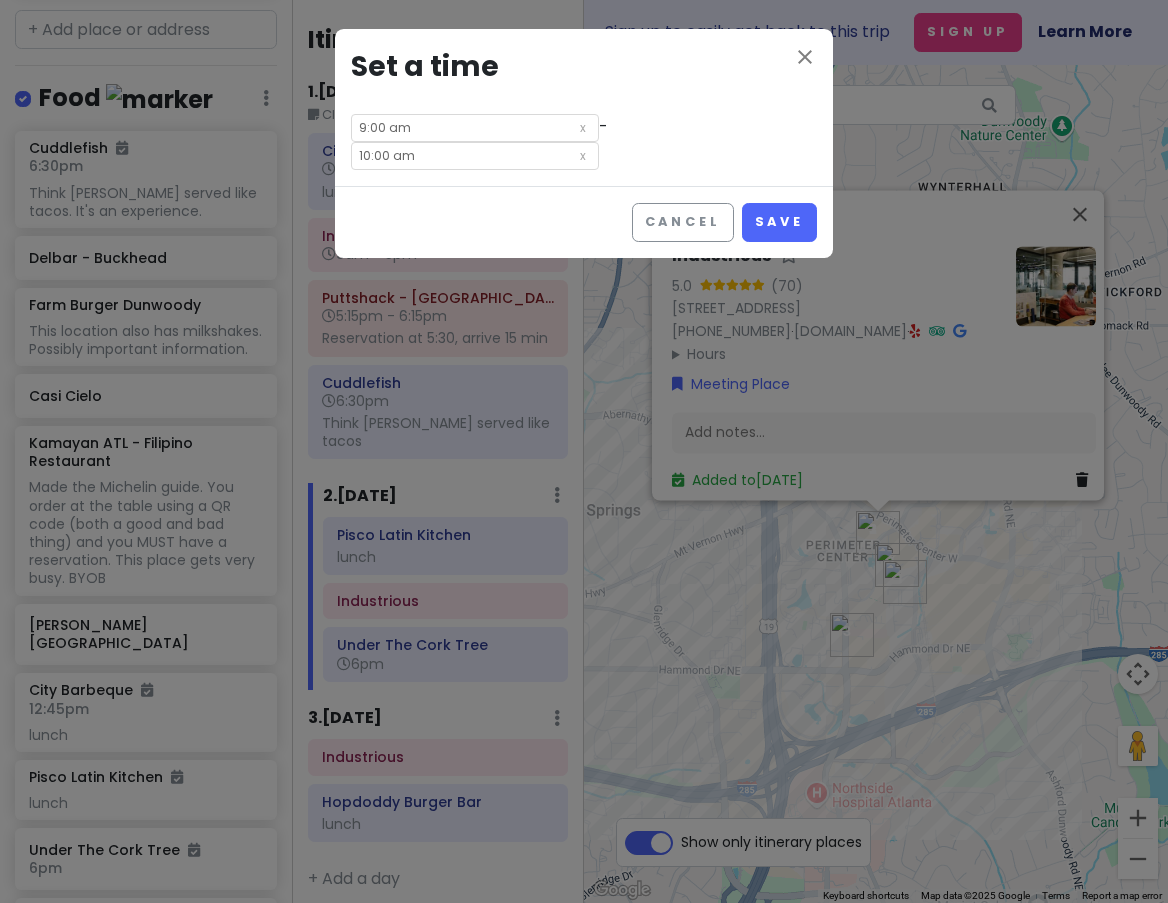 click on "10:00 am" at bounding box center (475, 156) 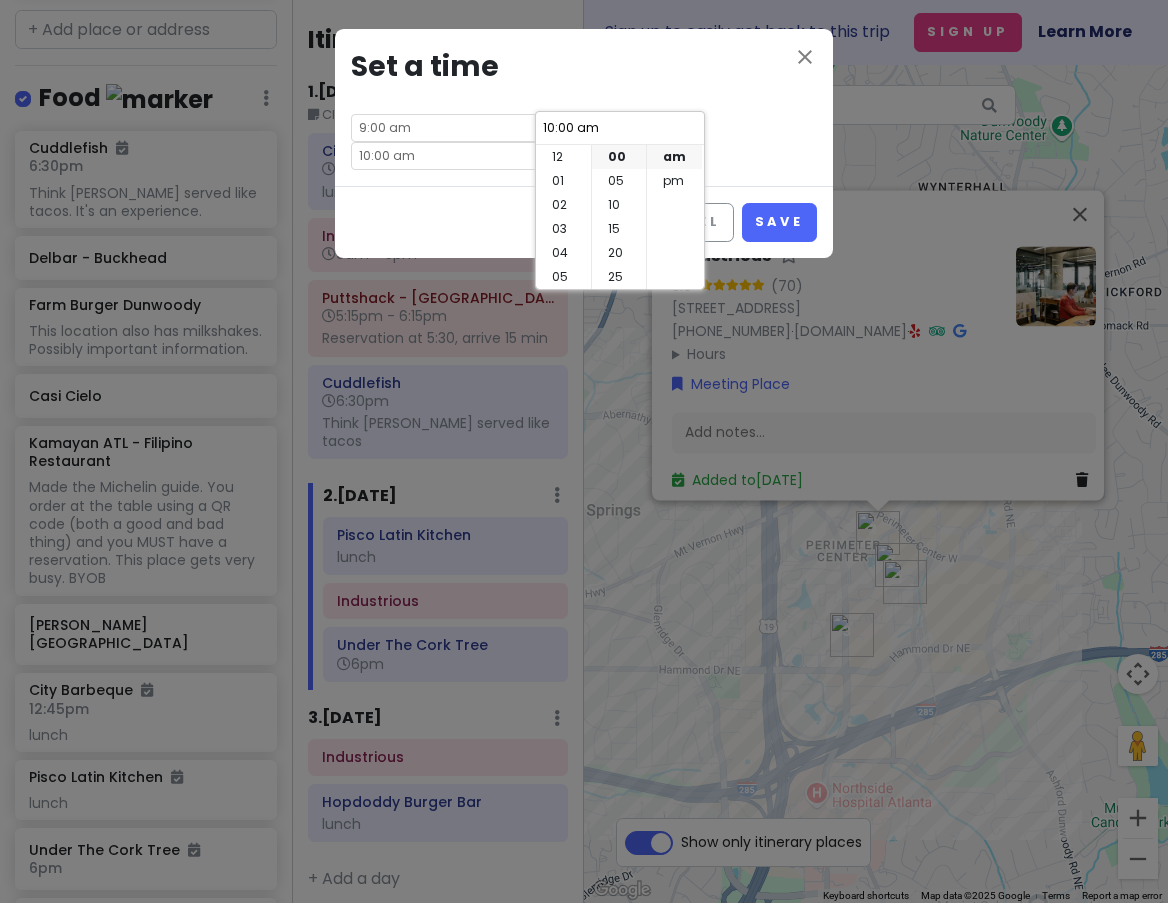 scroll, scrollTop: 40, scrollLeft: 0, axis: vertical 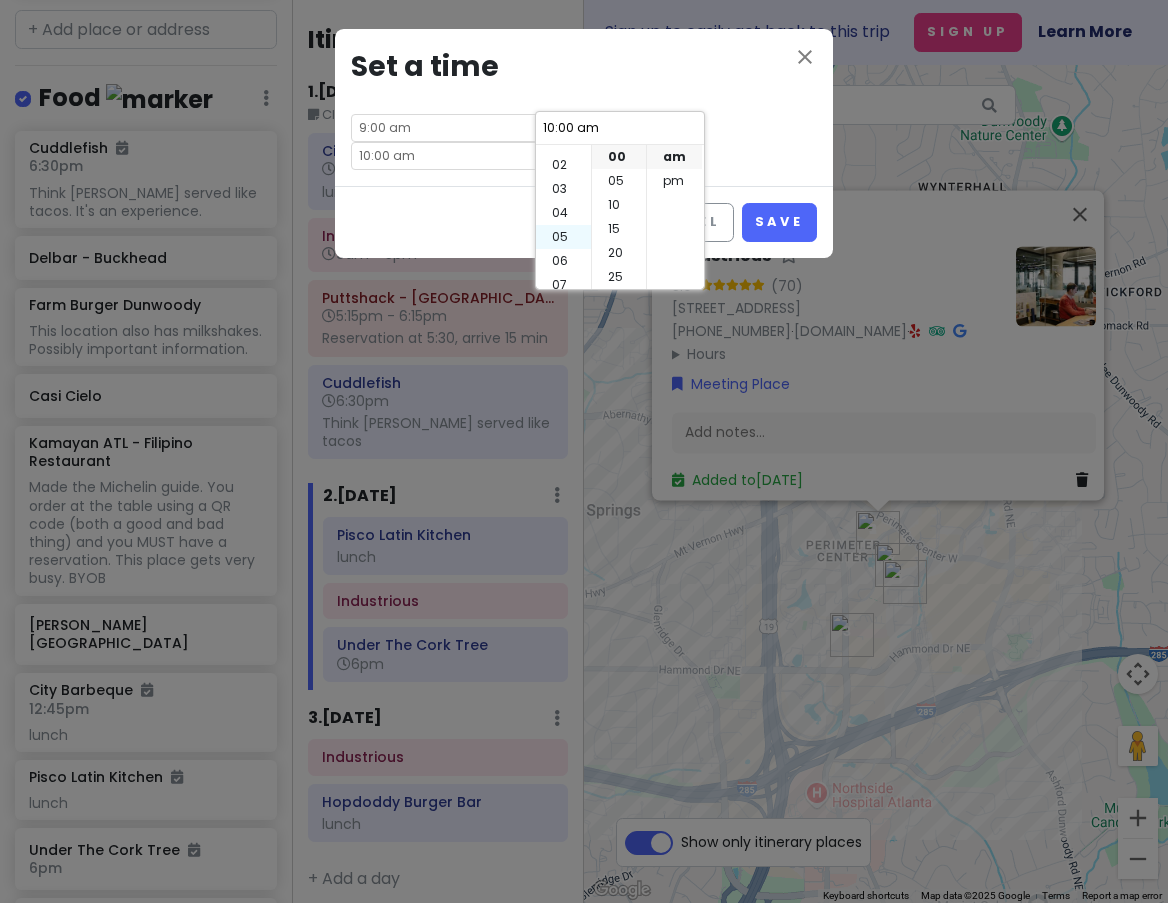 click on "05" at bounding box center (563, 237) 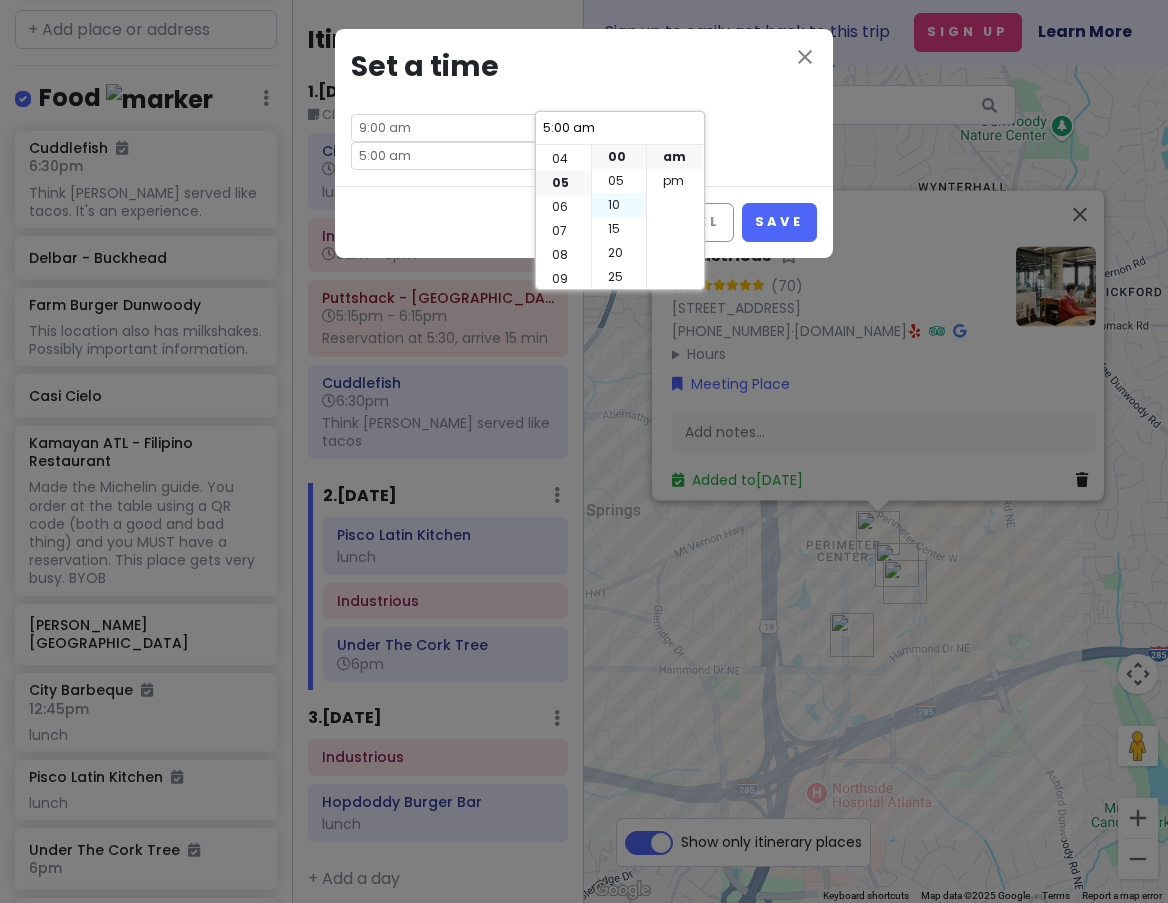 scroll, scrollTop: 120, scrollLeft: 0, axis: vertical 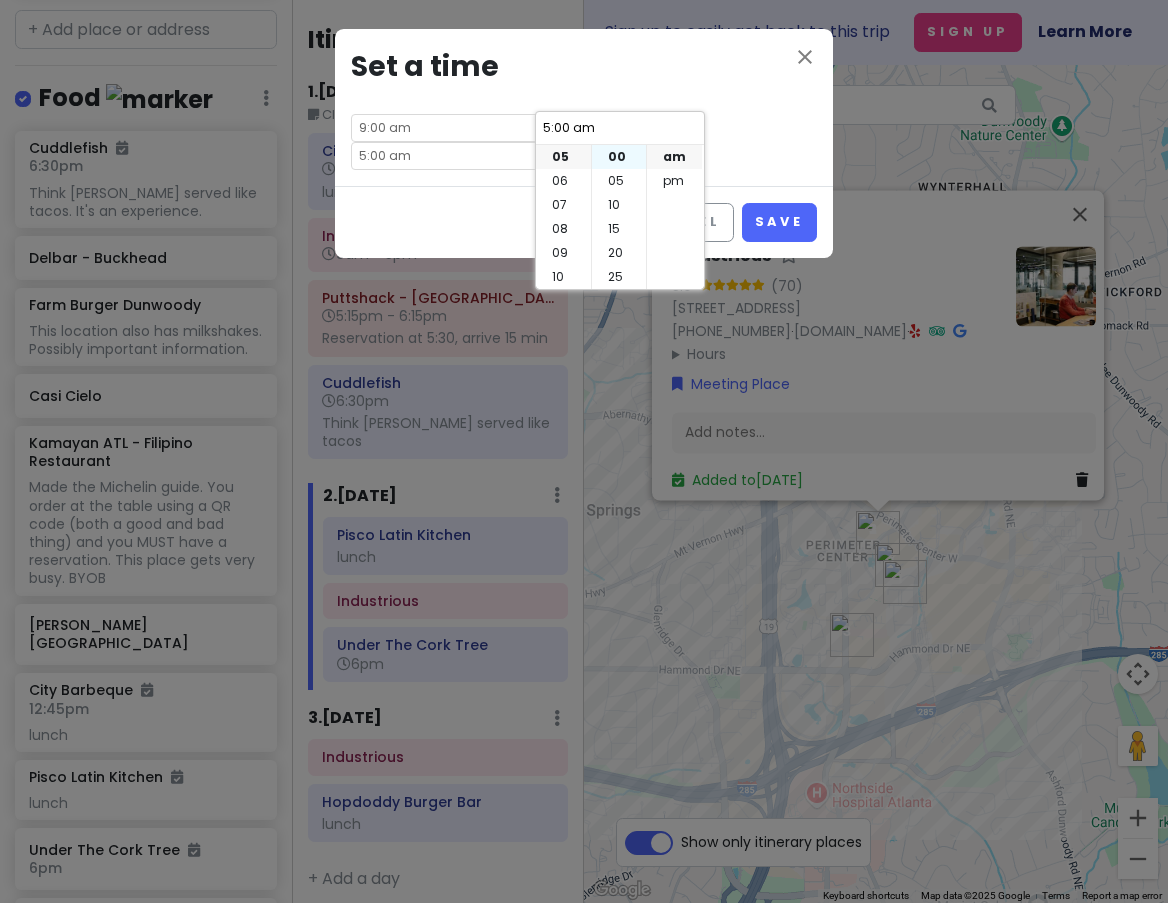 click on "00" at bounding box center (619, 157) 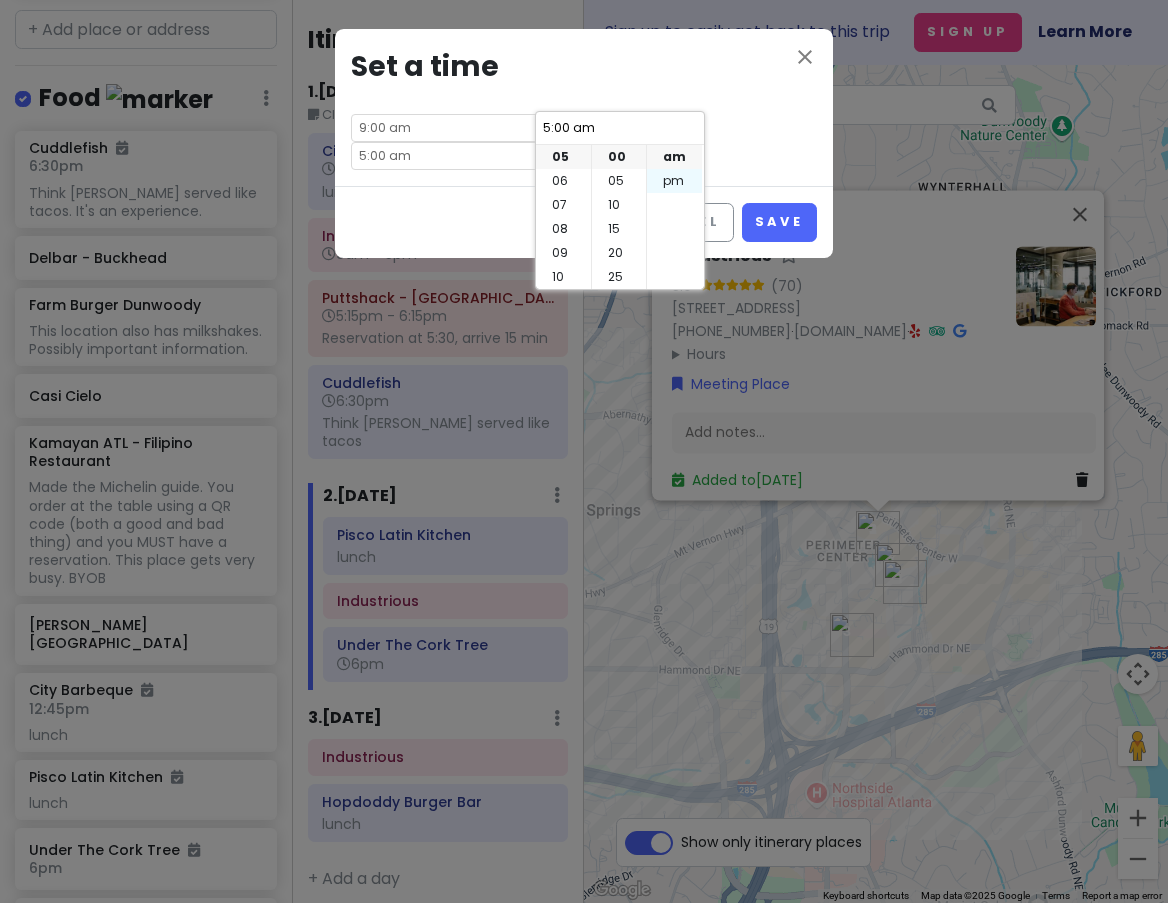 click on "pm" at bounding box center [674, 181] 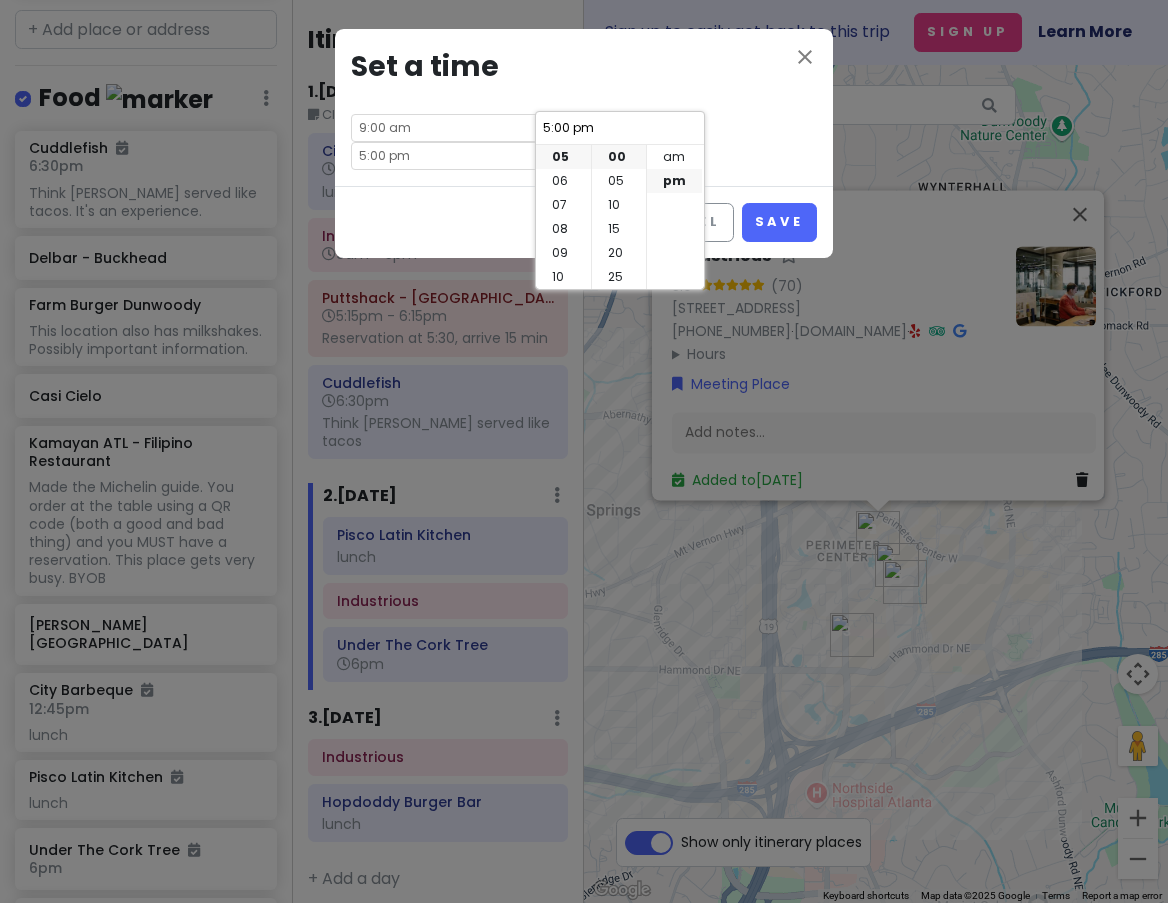 click on "Cancel Save" at bounding box center (584, 222) 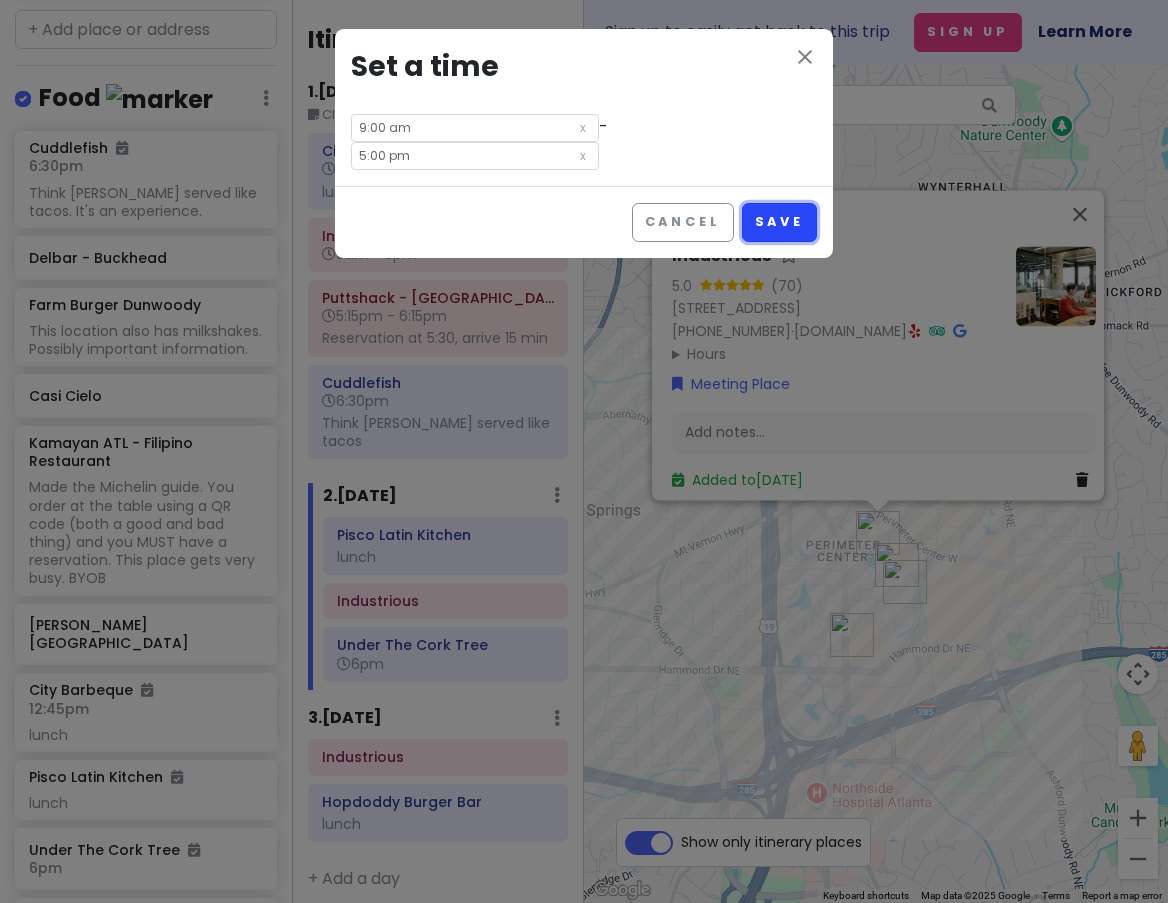 click on "Save" at bounding box center [779, 222] 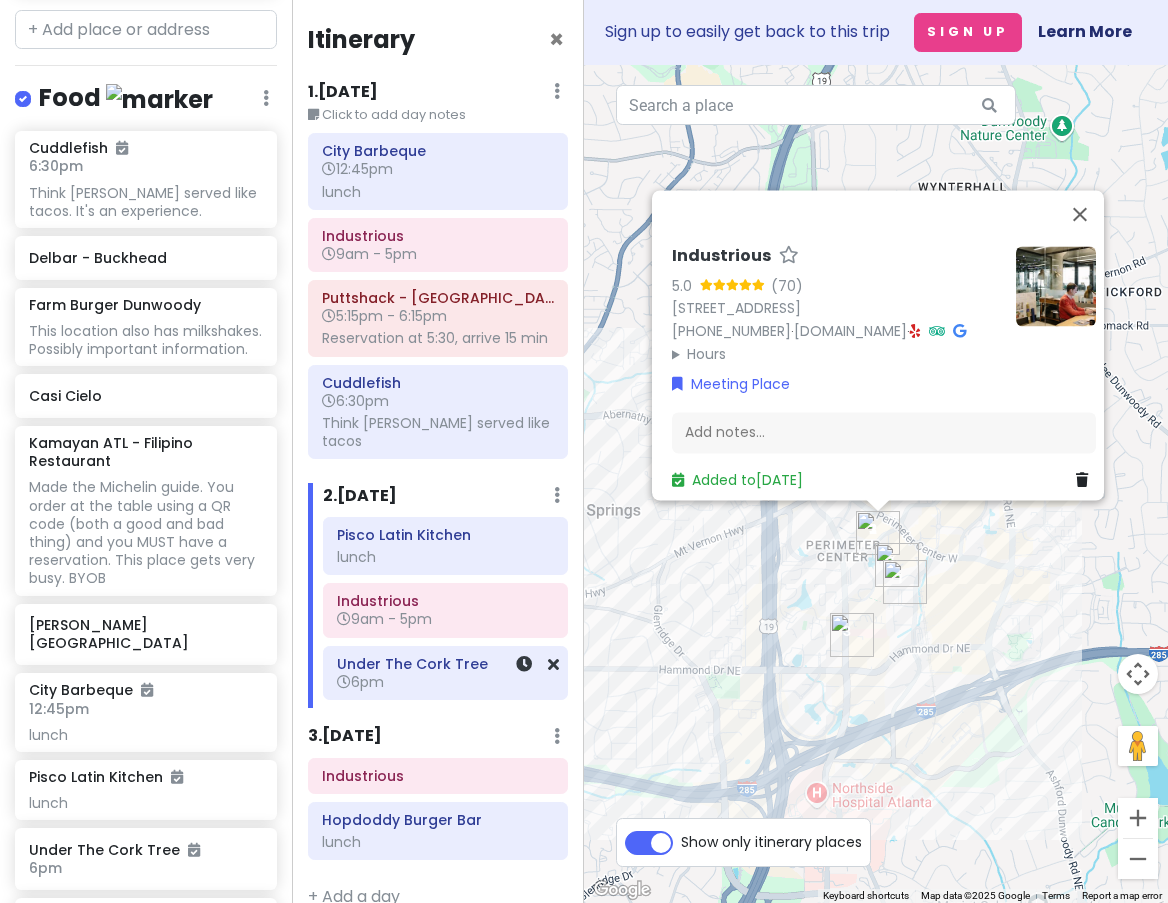 scroll, scrollTop: 31, scrollLeft: 0, axis: vertical 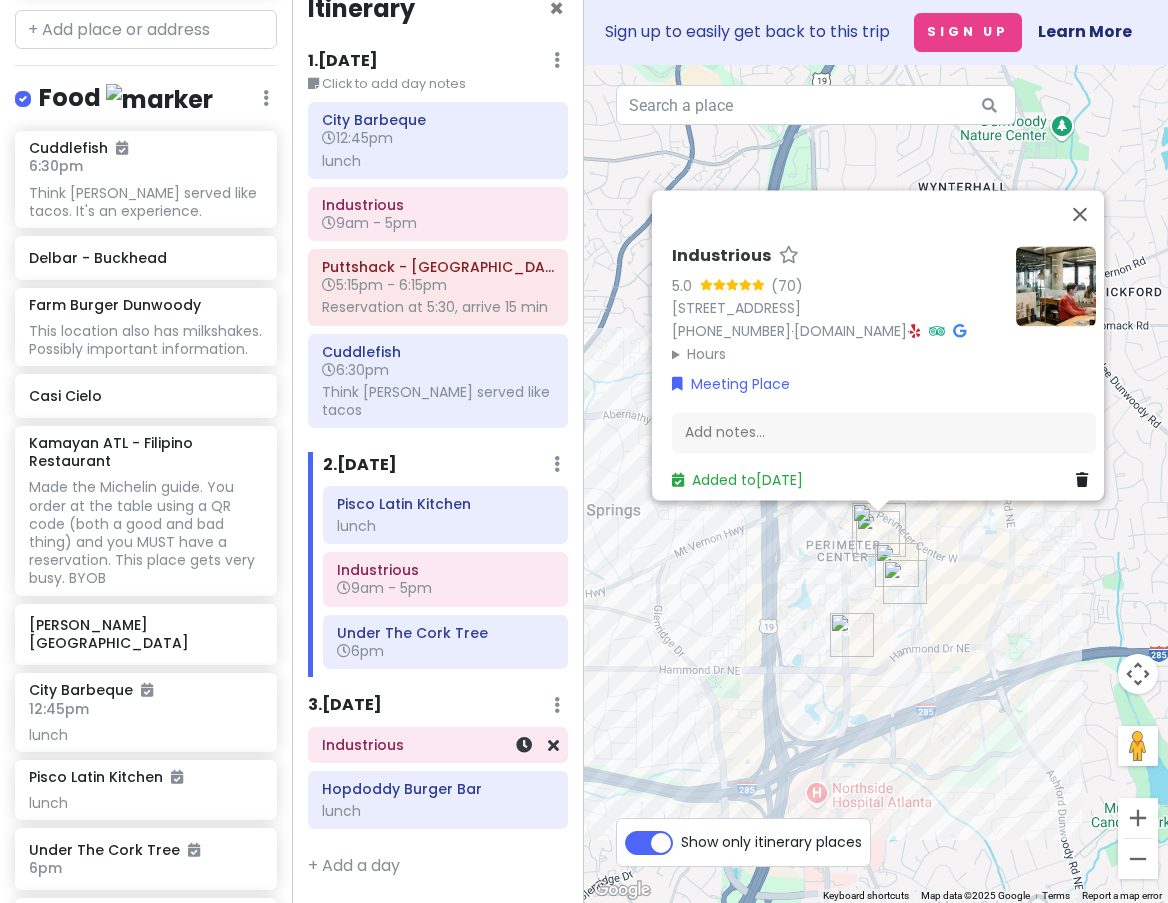 click on "Industrious" at bounding box center (438, 745) 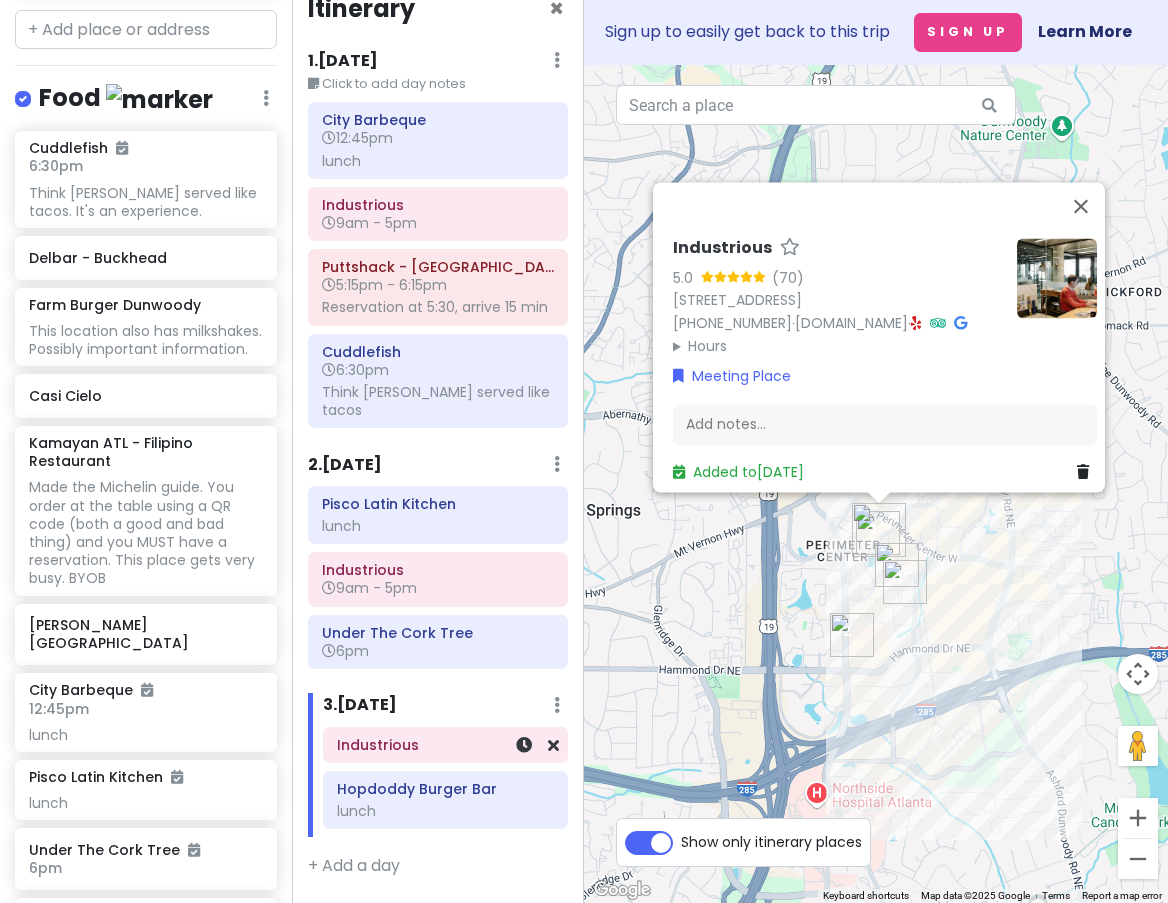 click on "Industrious" at bounding box center [445, 745] 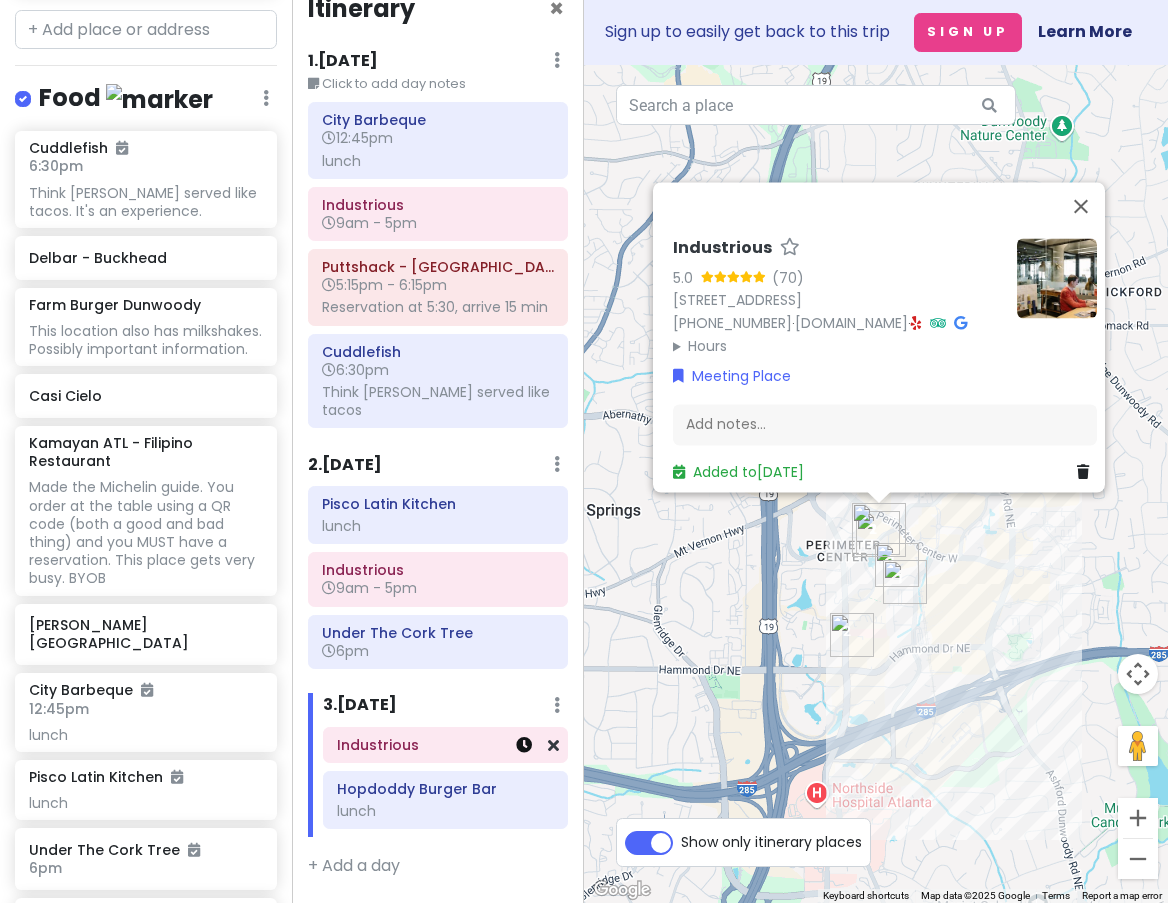 click at bounding box center [524, 745] 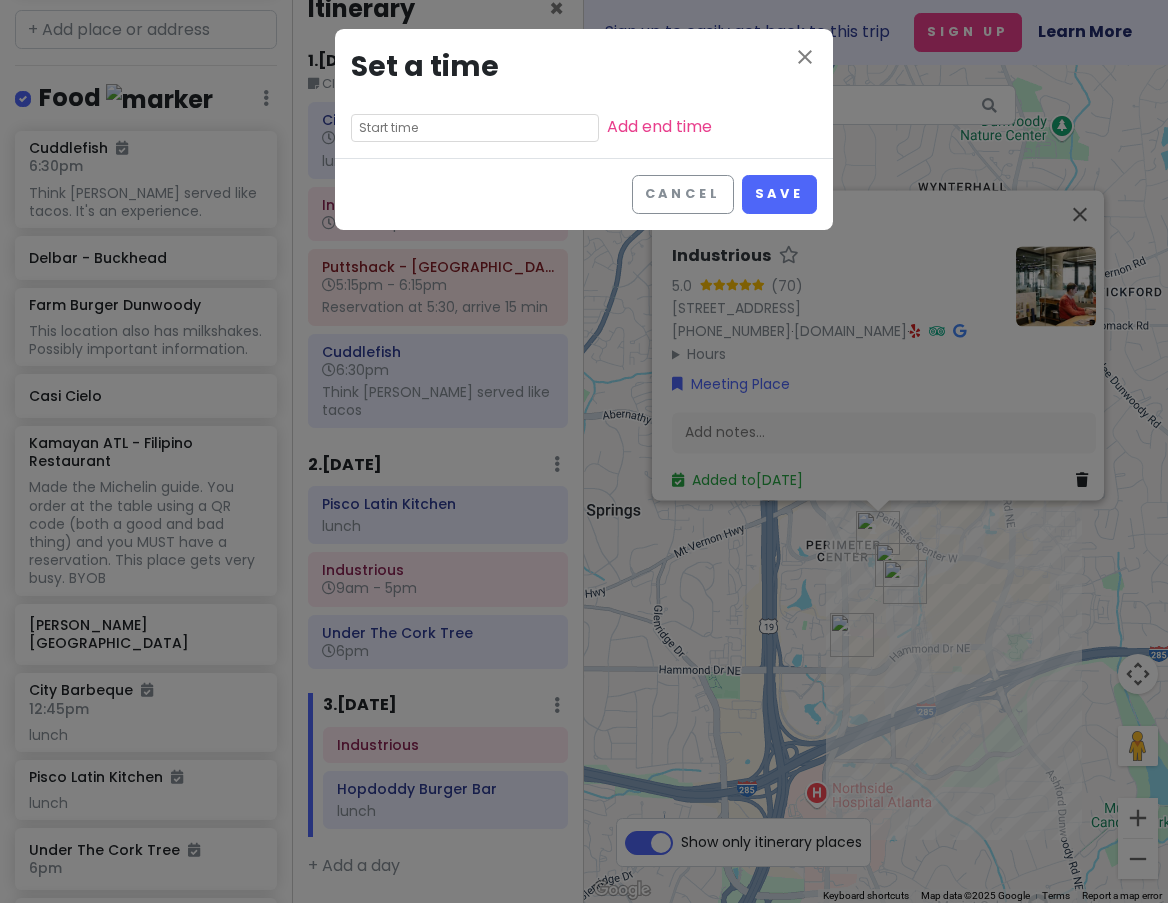 click at bounding box center [475, 128] 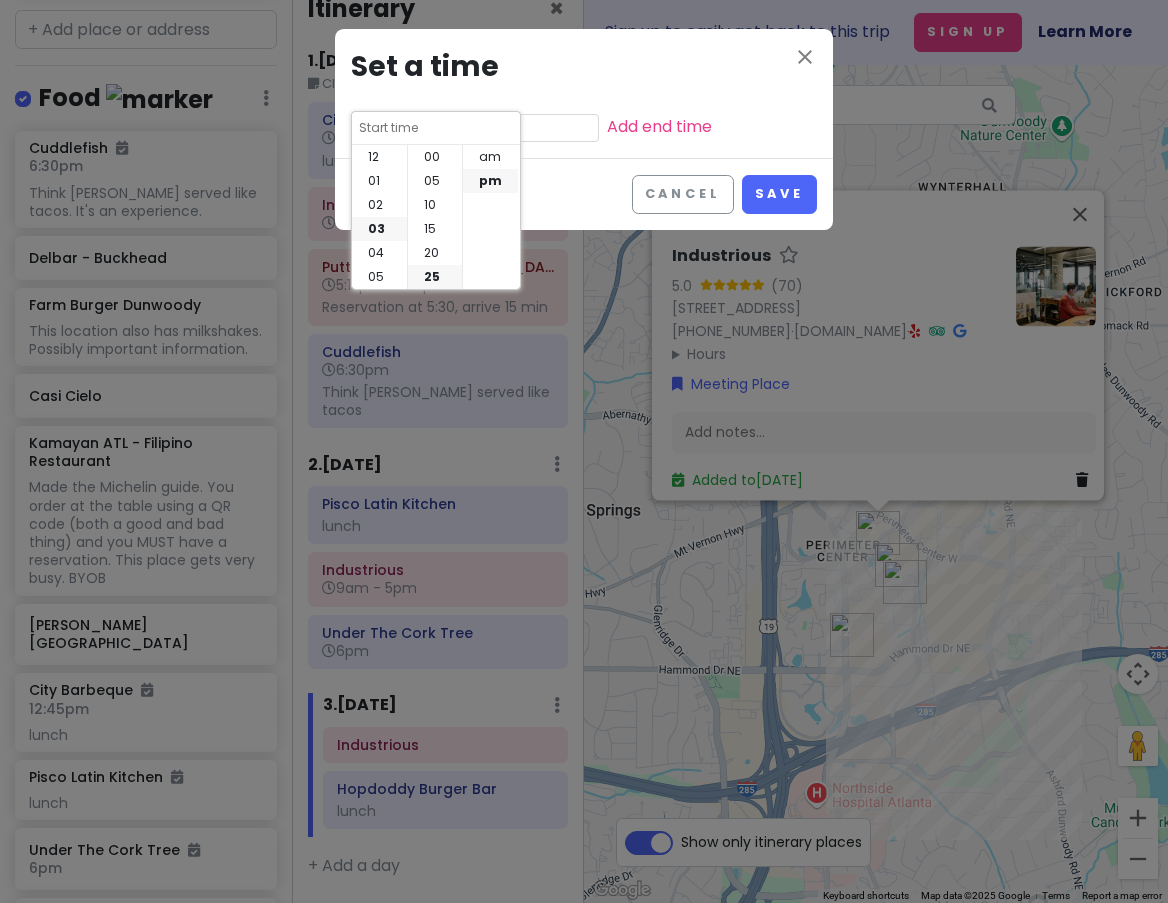 scroll, scrollTop: 72, scrollLeft: 0, axis: vertical 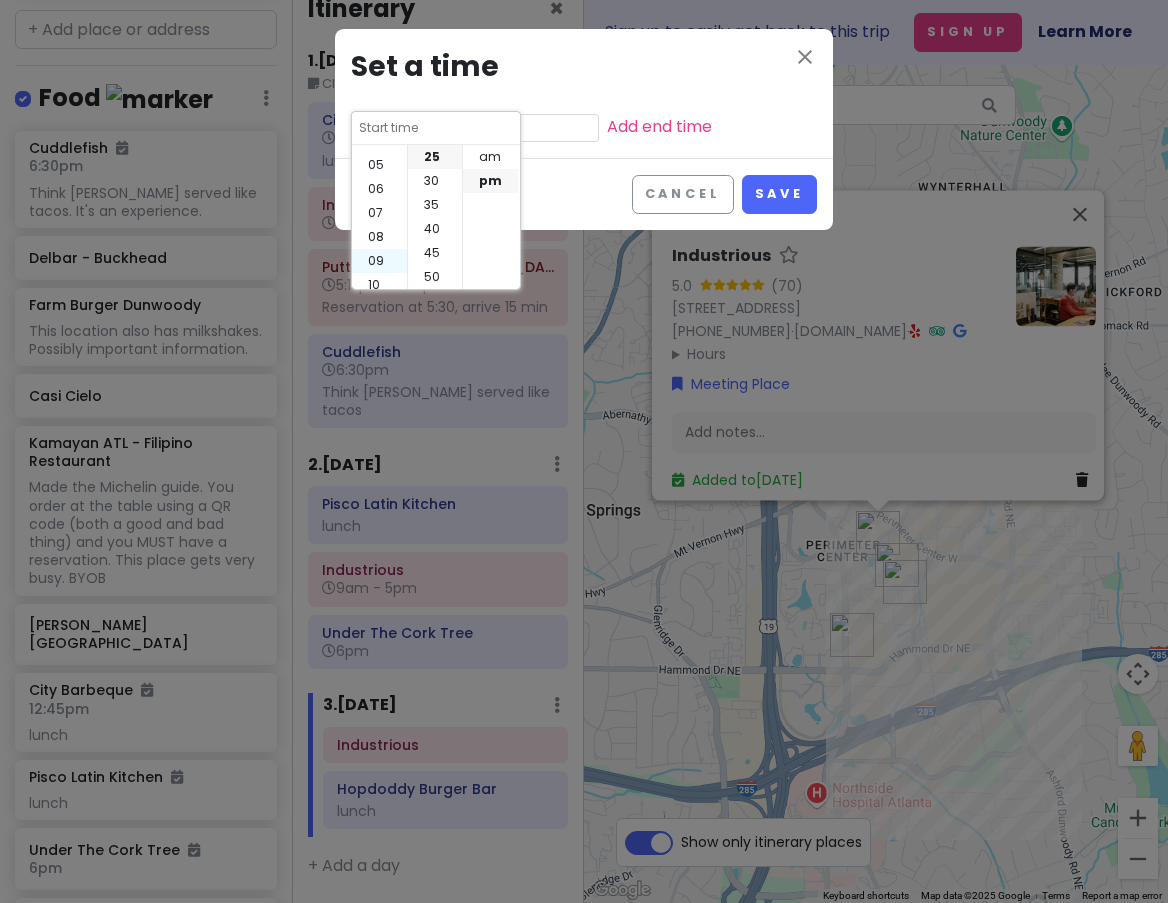 click on "09" at bounding box center [379, 261] 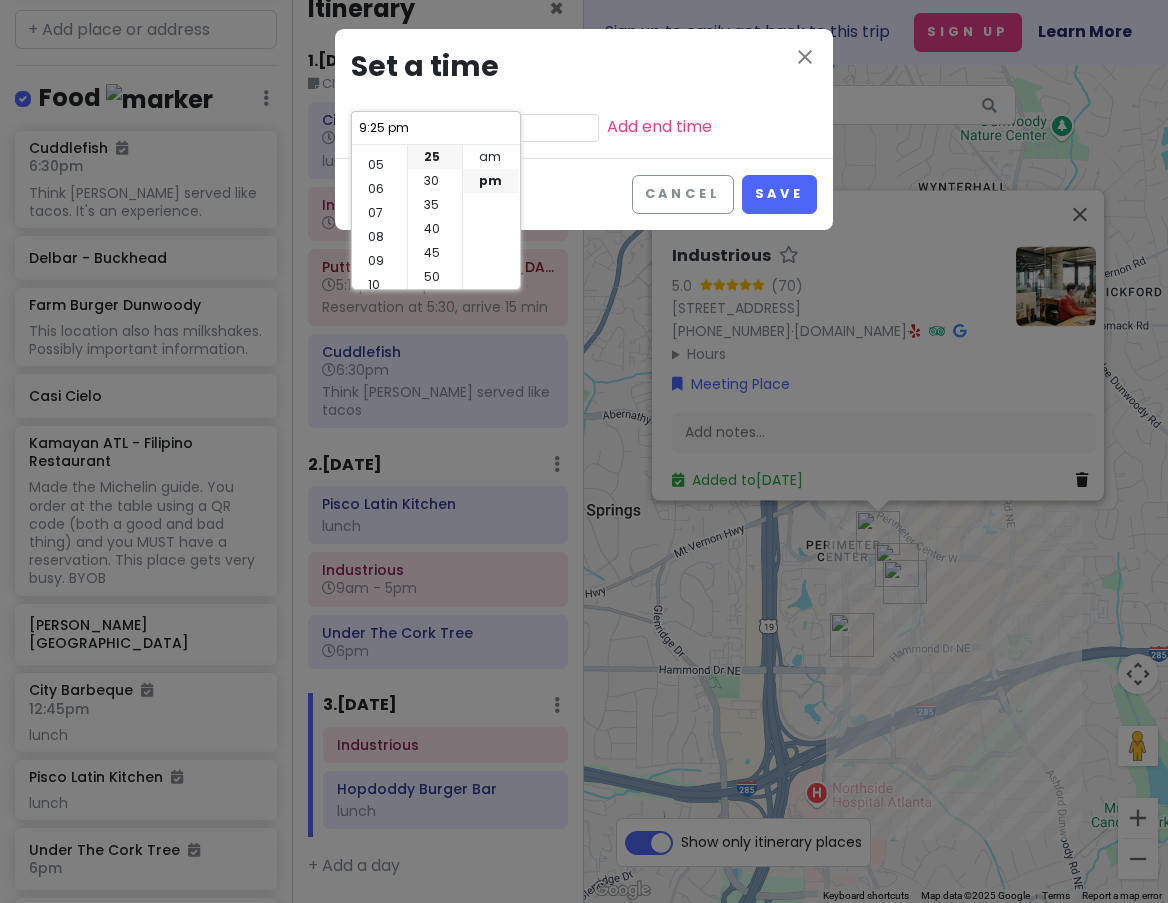 scroll, scrollTop: 144, scrollLeft: 0, axis: vertical 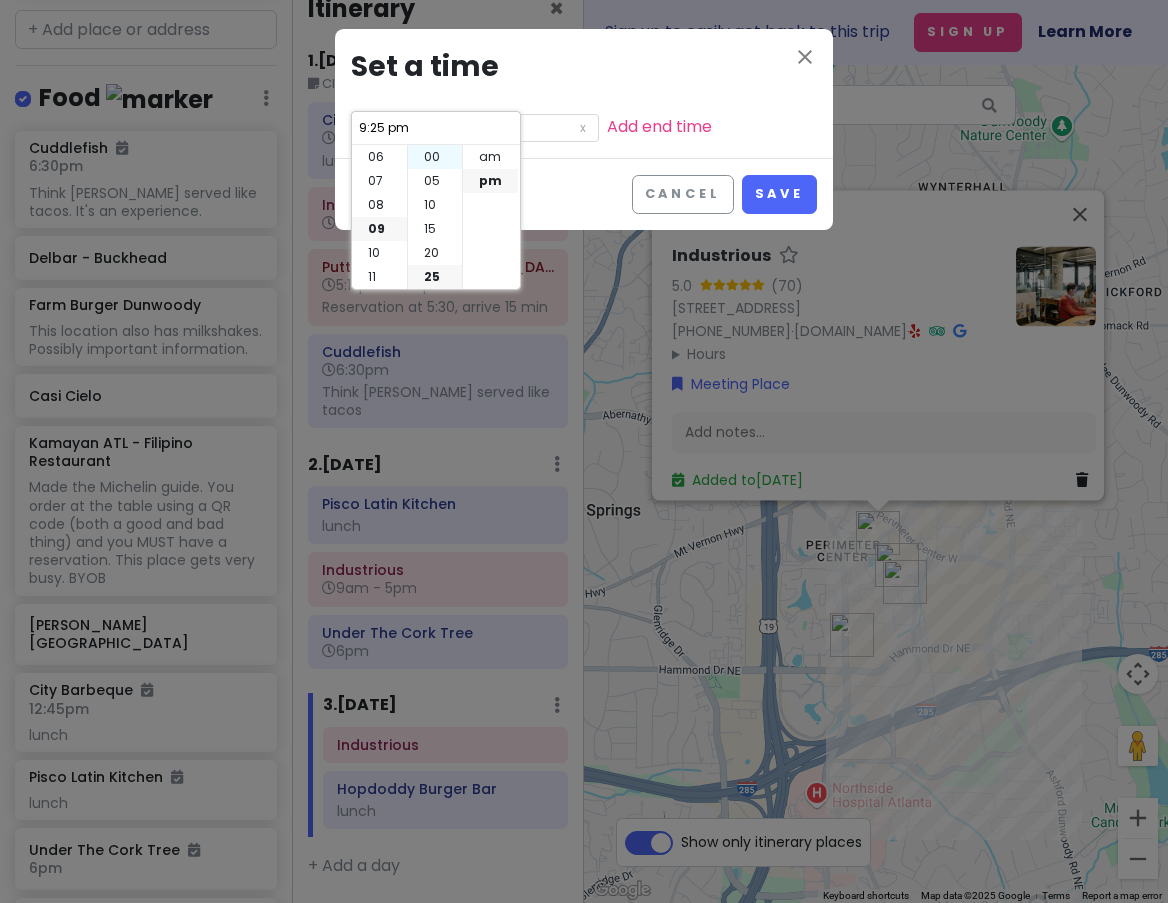 click on "00" at bounding box center (435, 157) 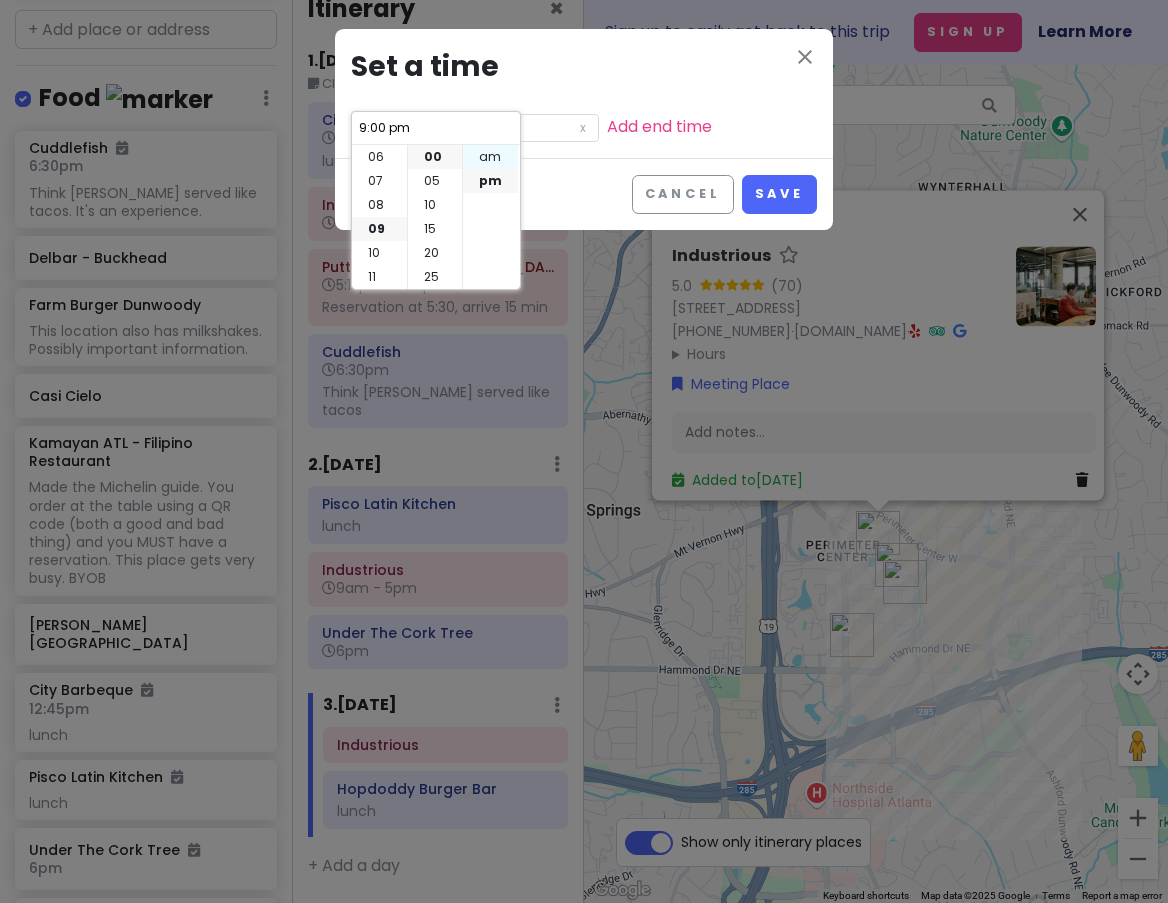 click on "am" at bounding box center [490, 157] 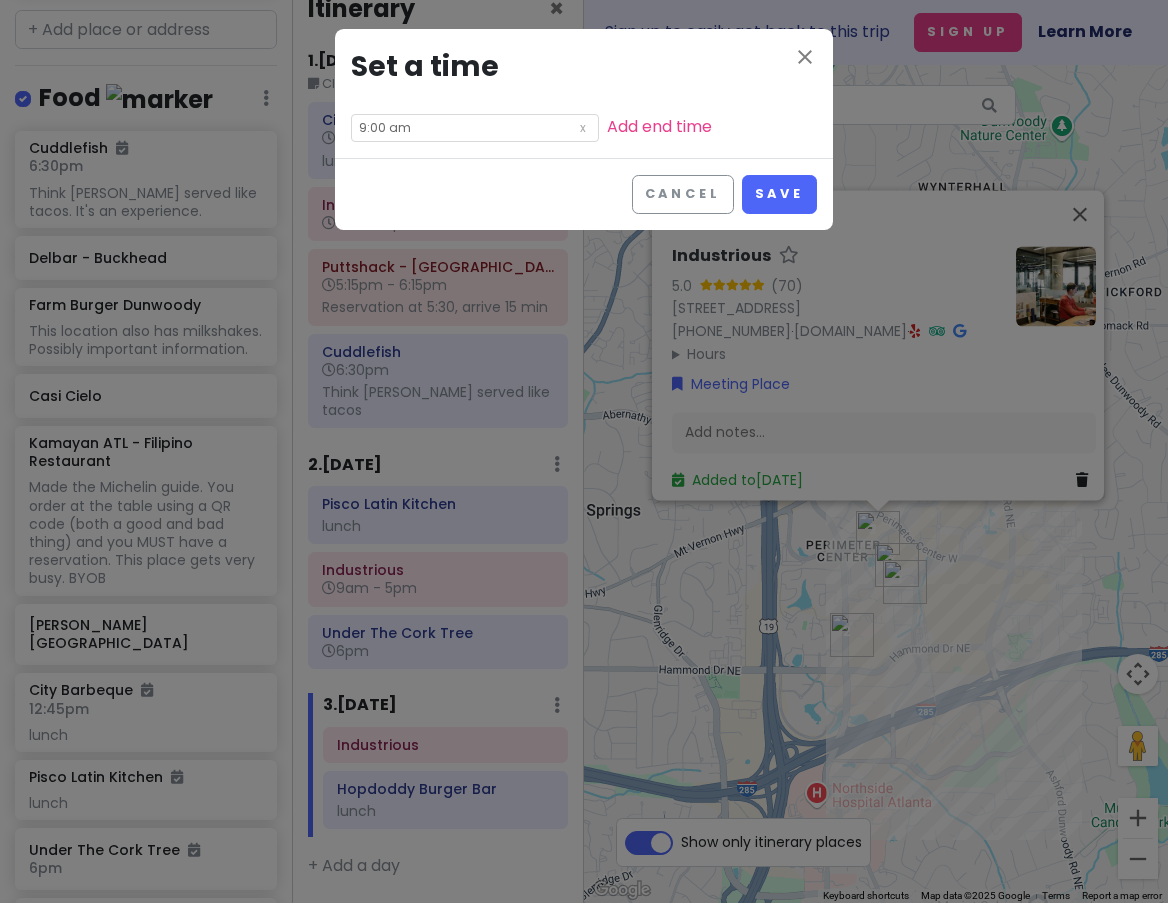 click on "Cancel Save" at bounding box center (584, 194) 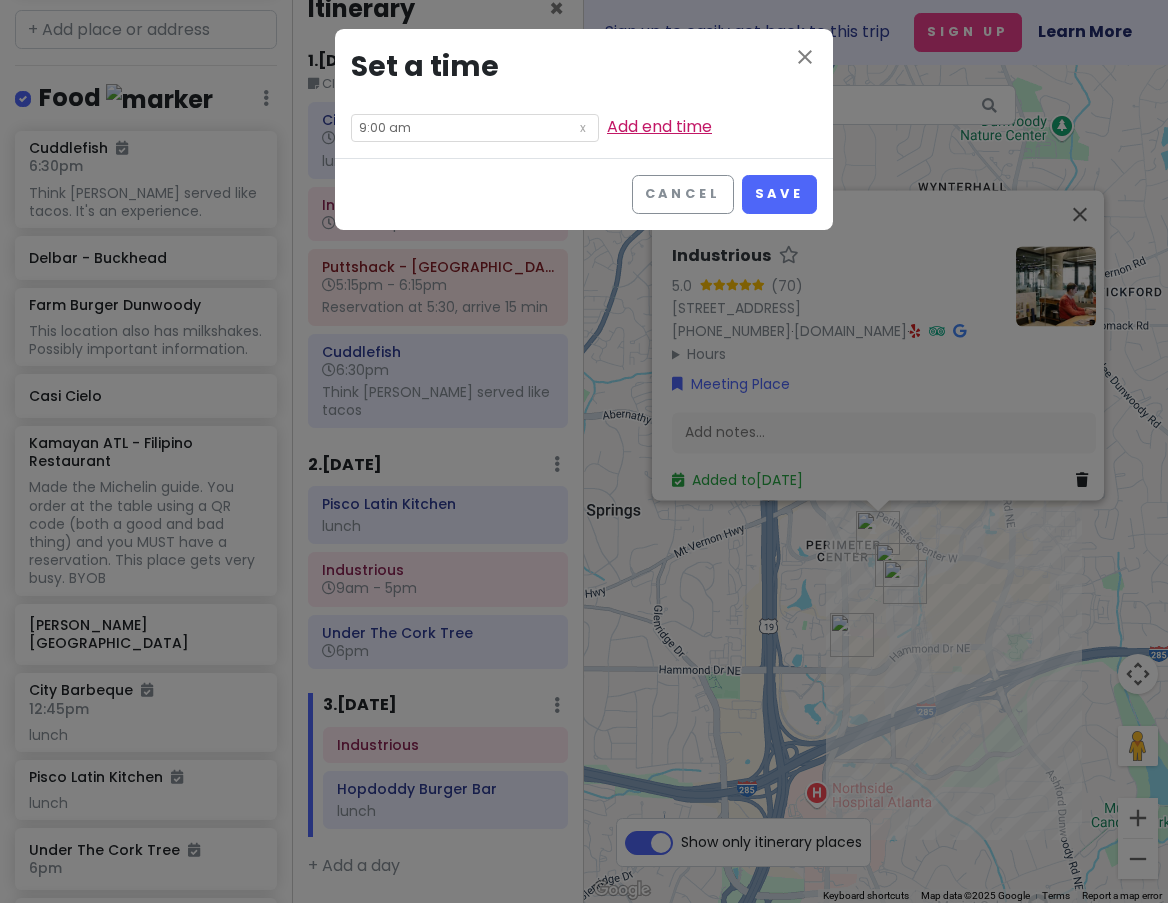 click on "Add end time" at bounding box center [659, 126] 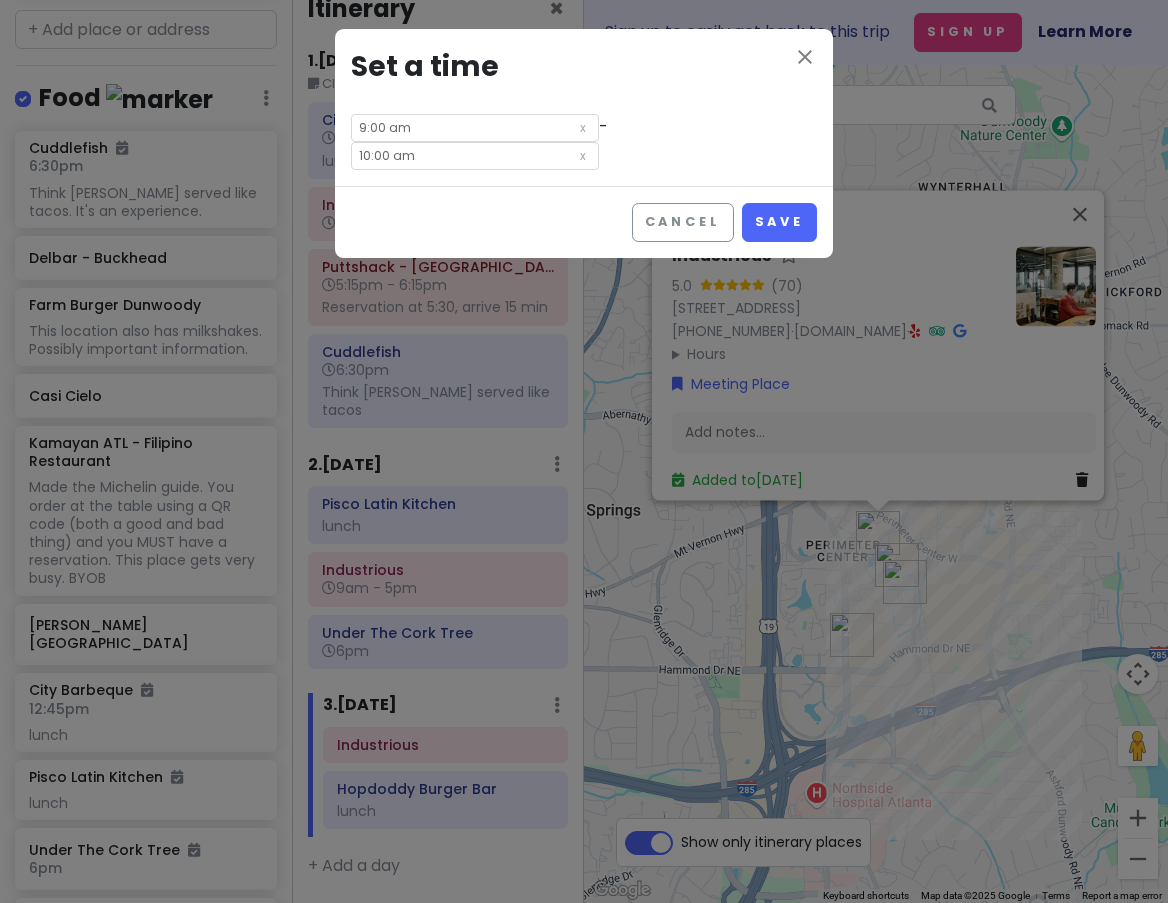click on "10:00 am" at bounding box center (475, 156) 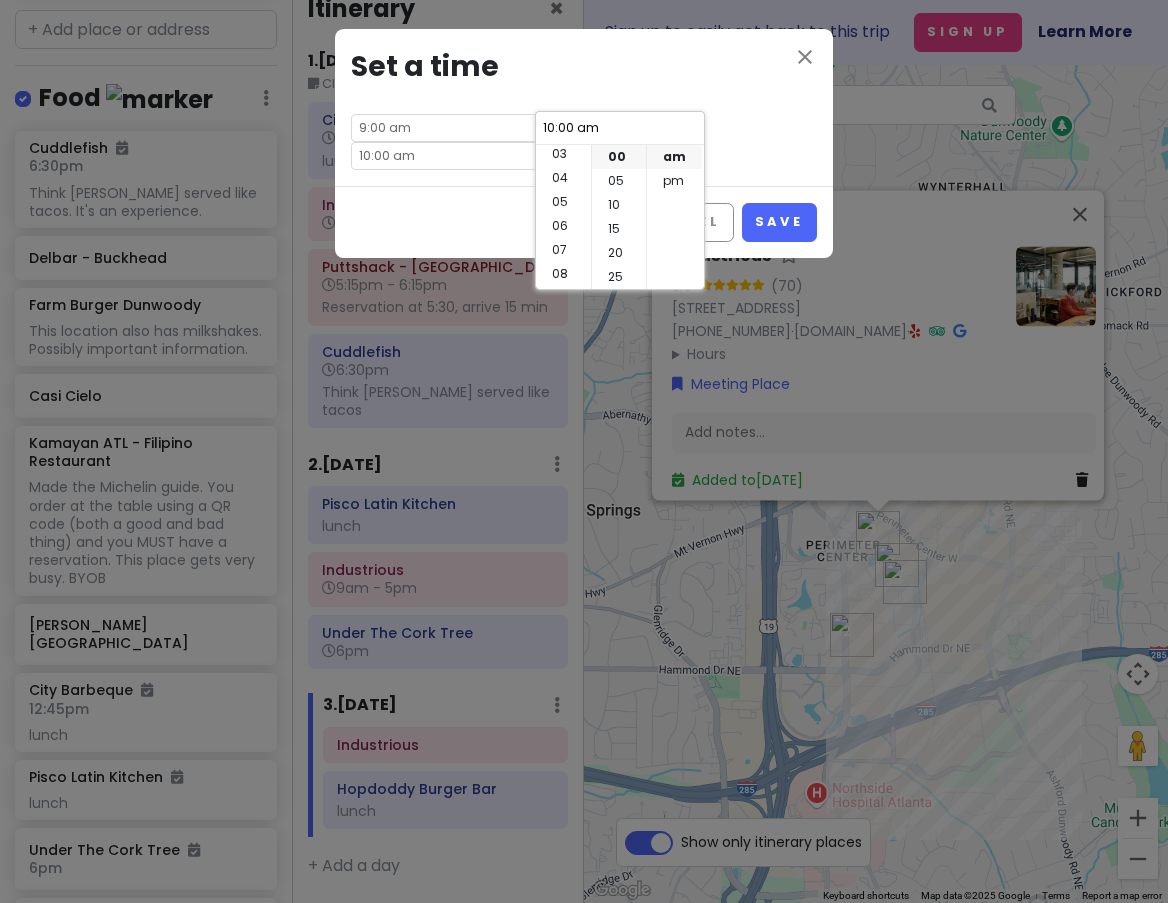 scroll, scrollTop: 67, scrollLeft: 0, axis: vertical 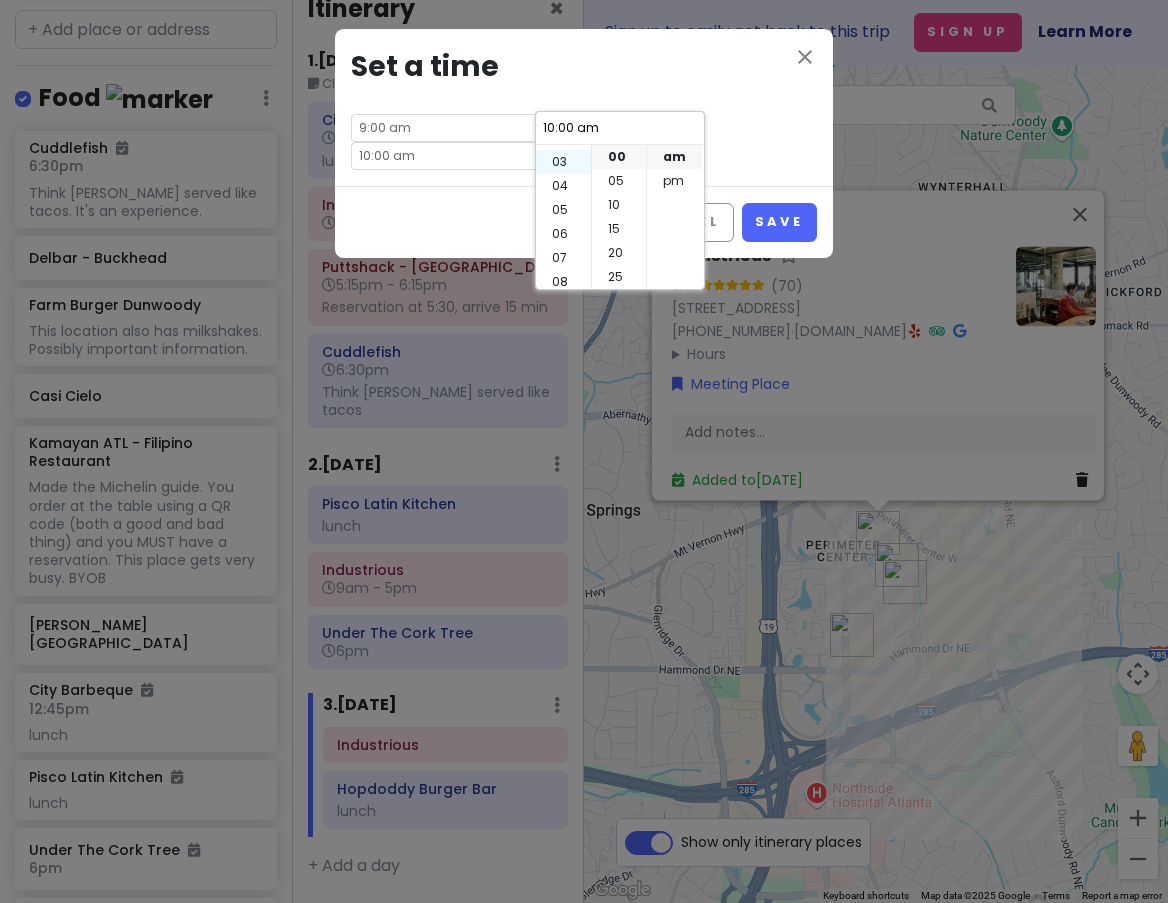 click on "03" at bounding box center [563, 162] 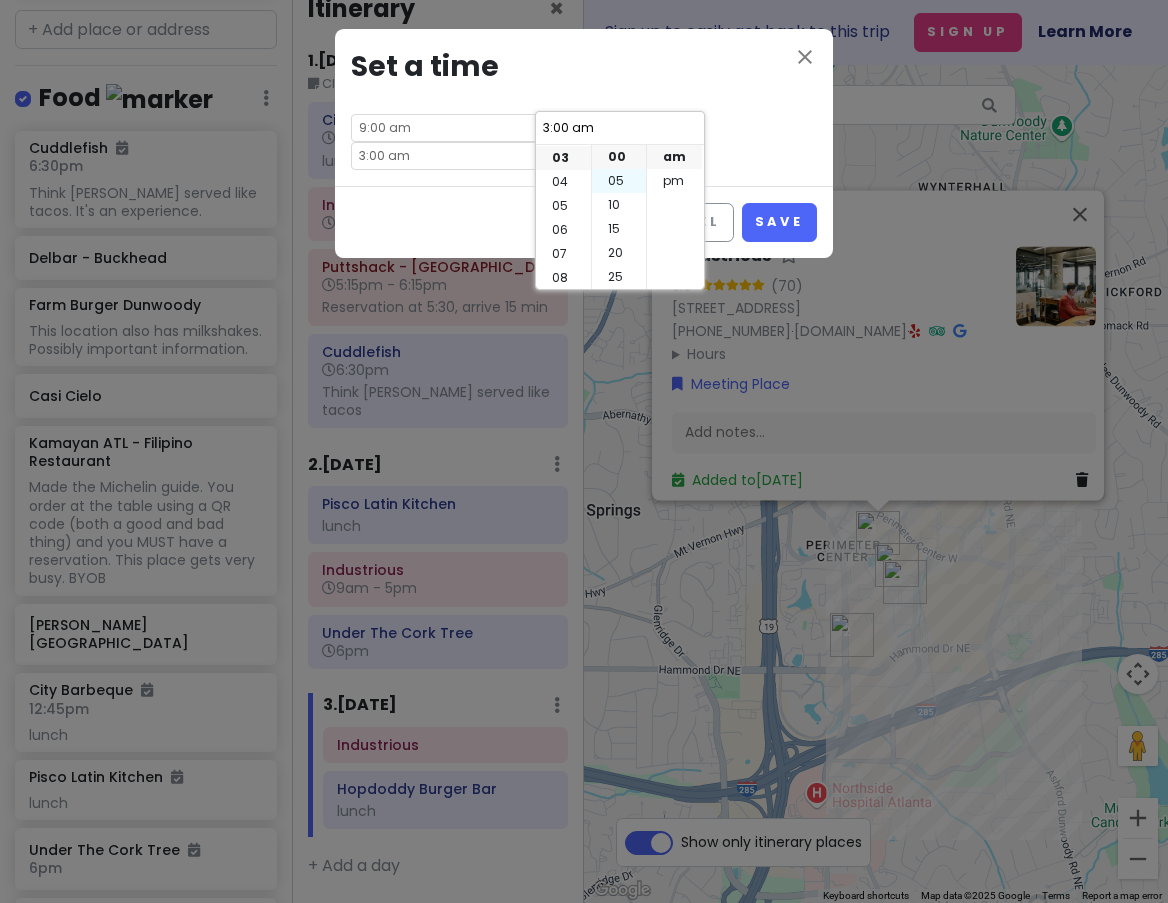 scroll, scrollTop: 72, scrollLeft: 0, axis: vertical 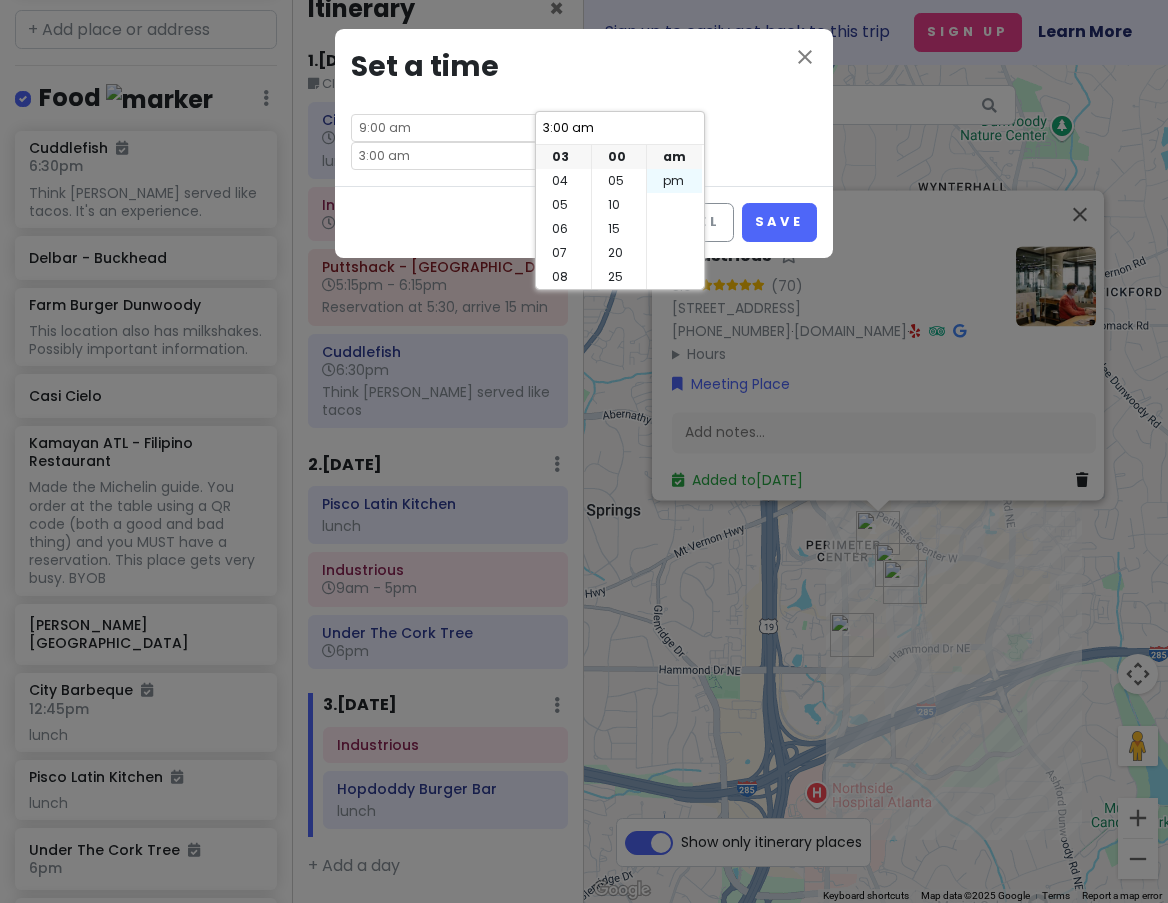 click on "pm" at bounding box center (674, 181) 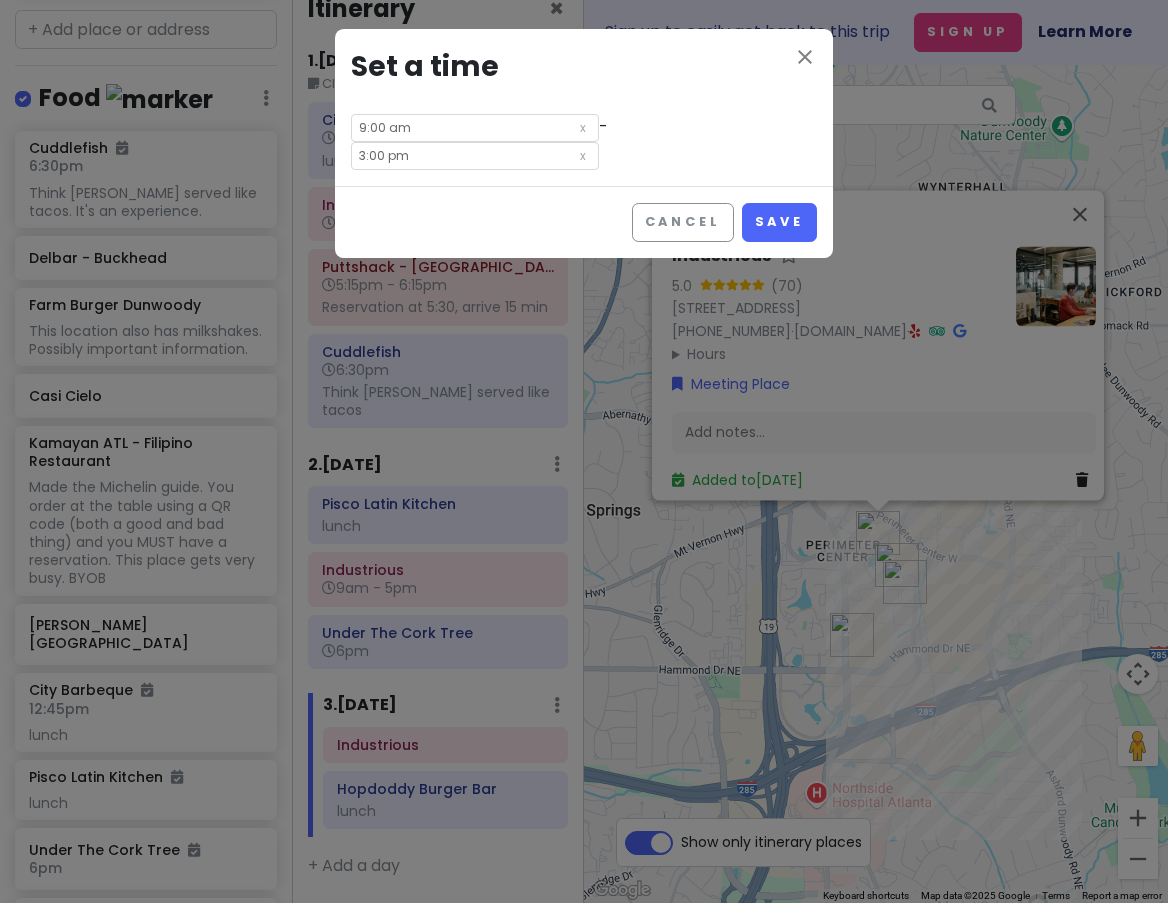 click on "Cancel Save" at bounding box center [584, 222] 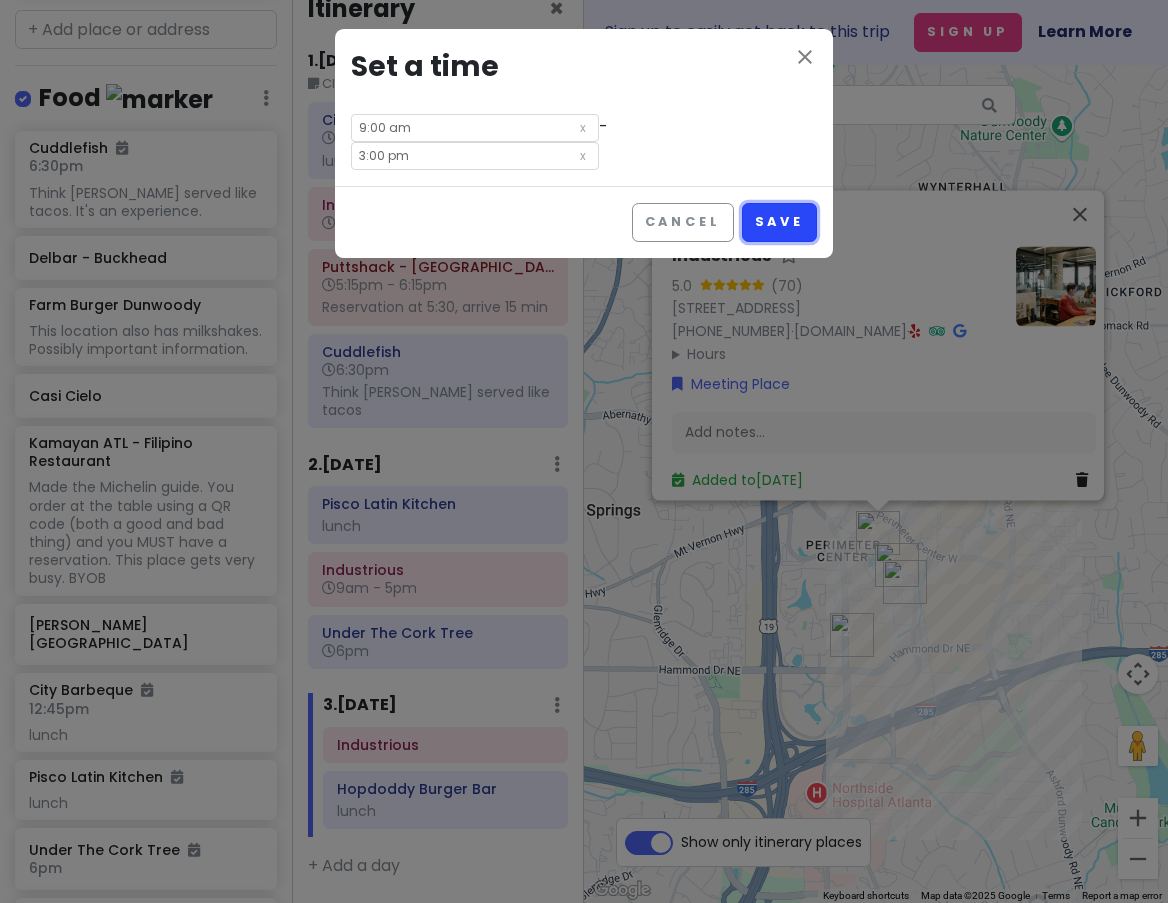 click on "Save" at bounding box center (779, 222) 